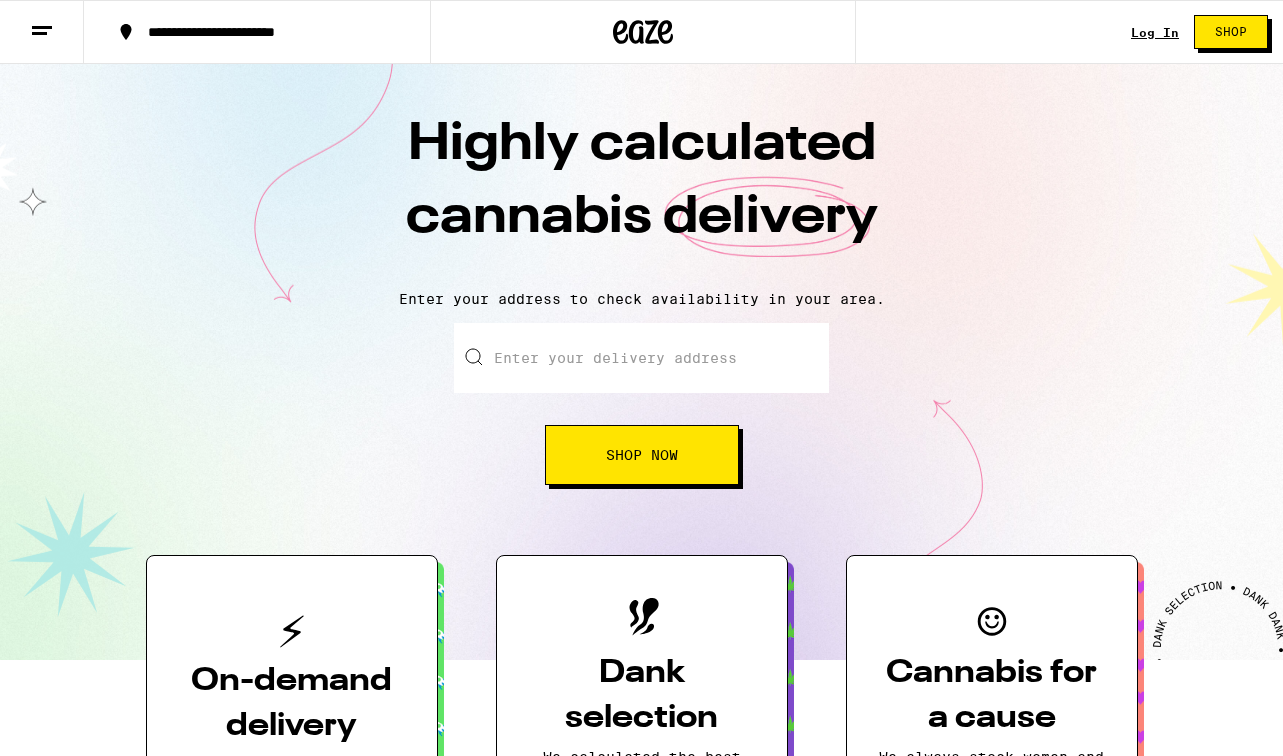 scroll, scrollTop: 0, scrollLeft: 0, axis: both 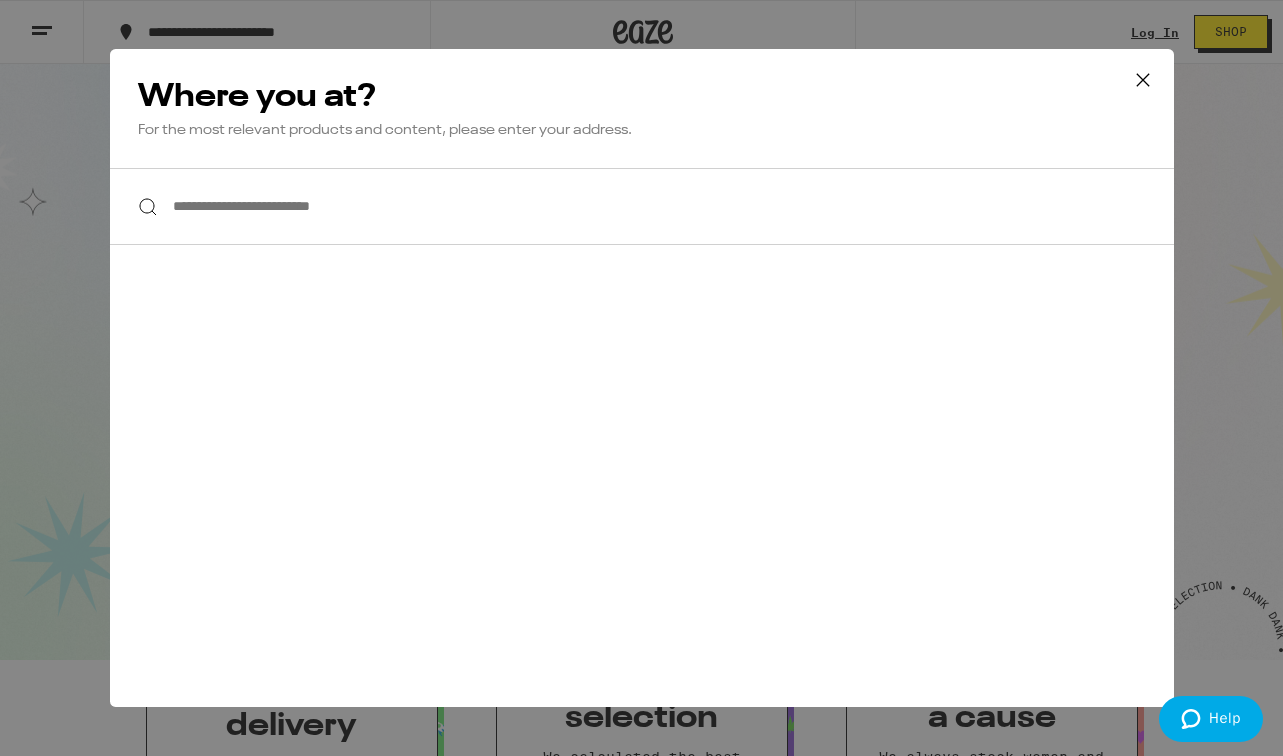 click 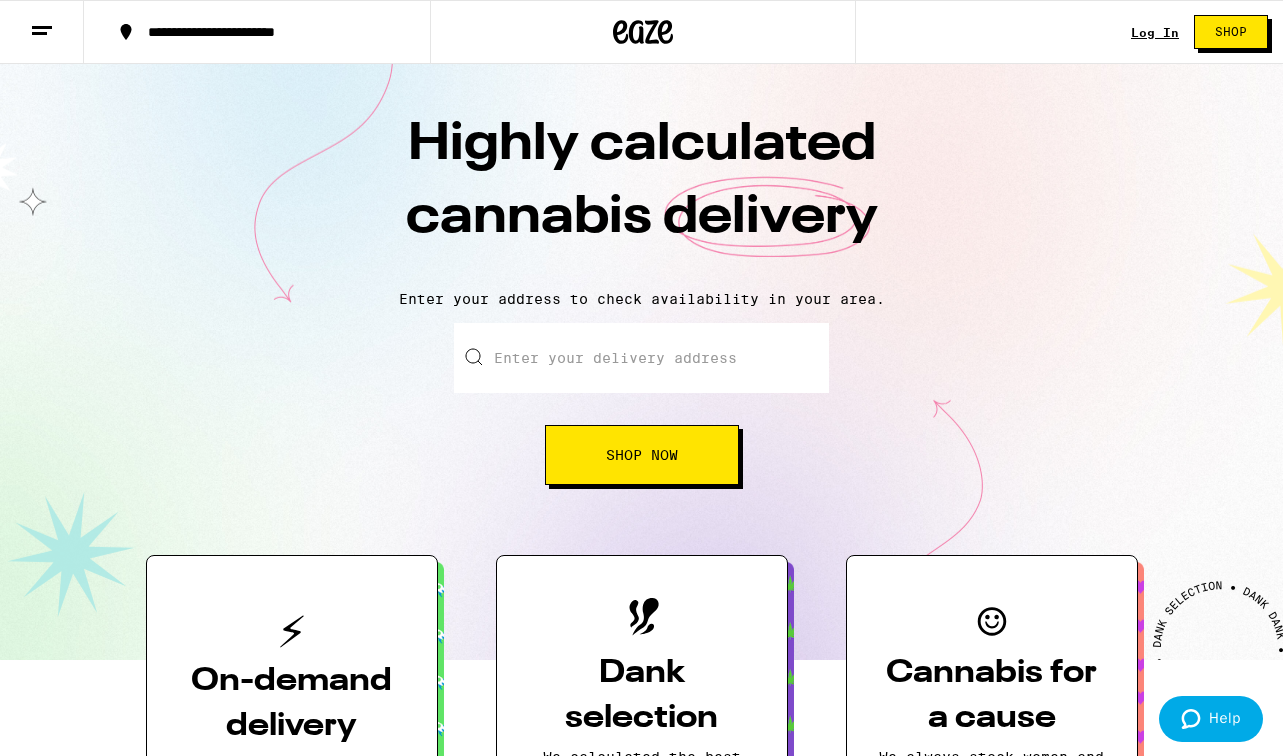 click on "Log In" at bounding box center (1155, 32) 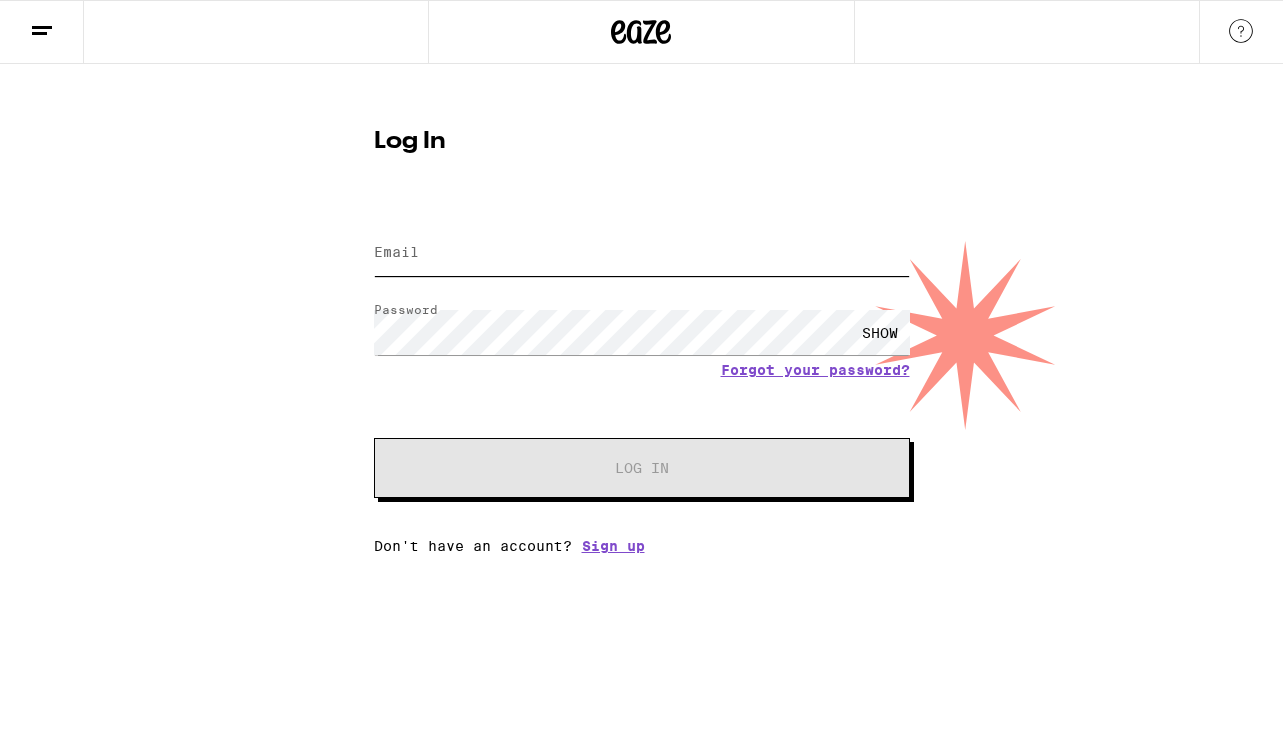 click on "Email" at bounding box center [642, 253] 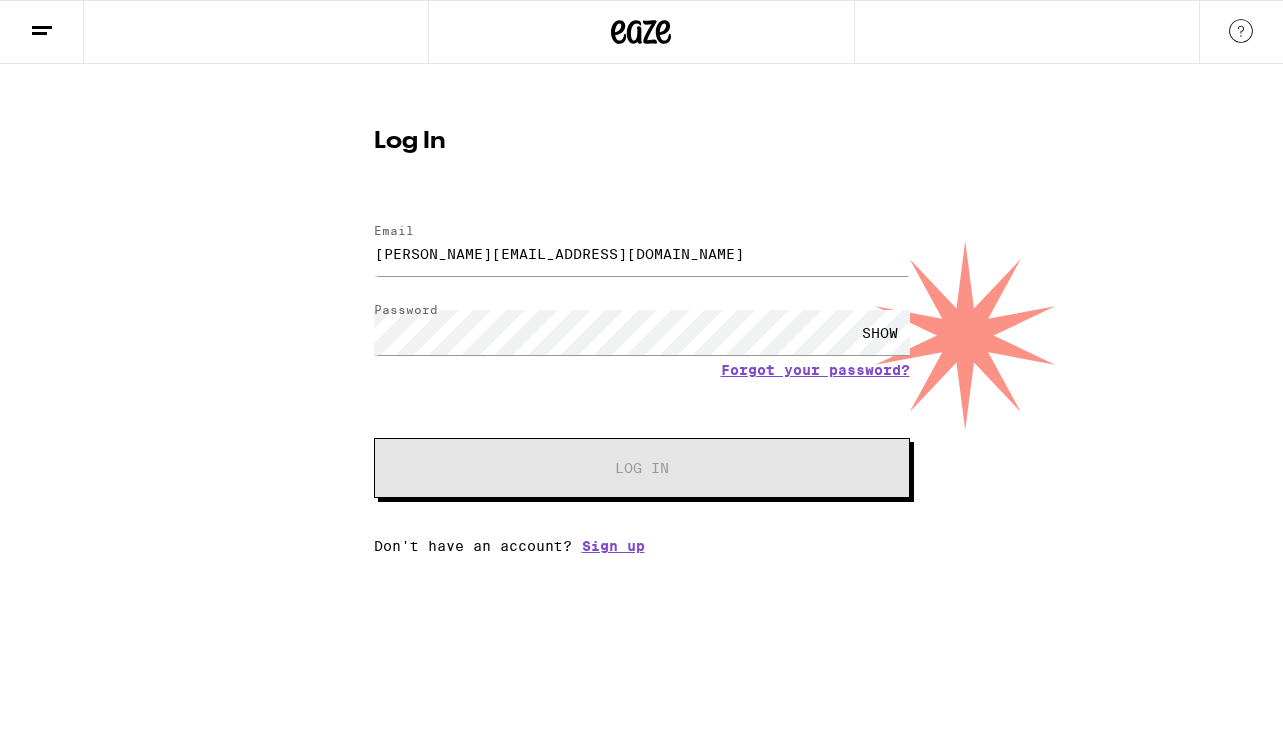 click on "Email Email [PERSON_NAME][EMAIL_ADDRESS][DOMAIN_NAME] Password Password SHOW Forgot your password? Log In" at bounding box center [642, 351] 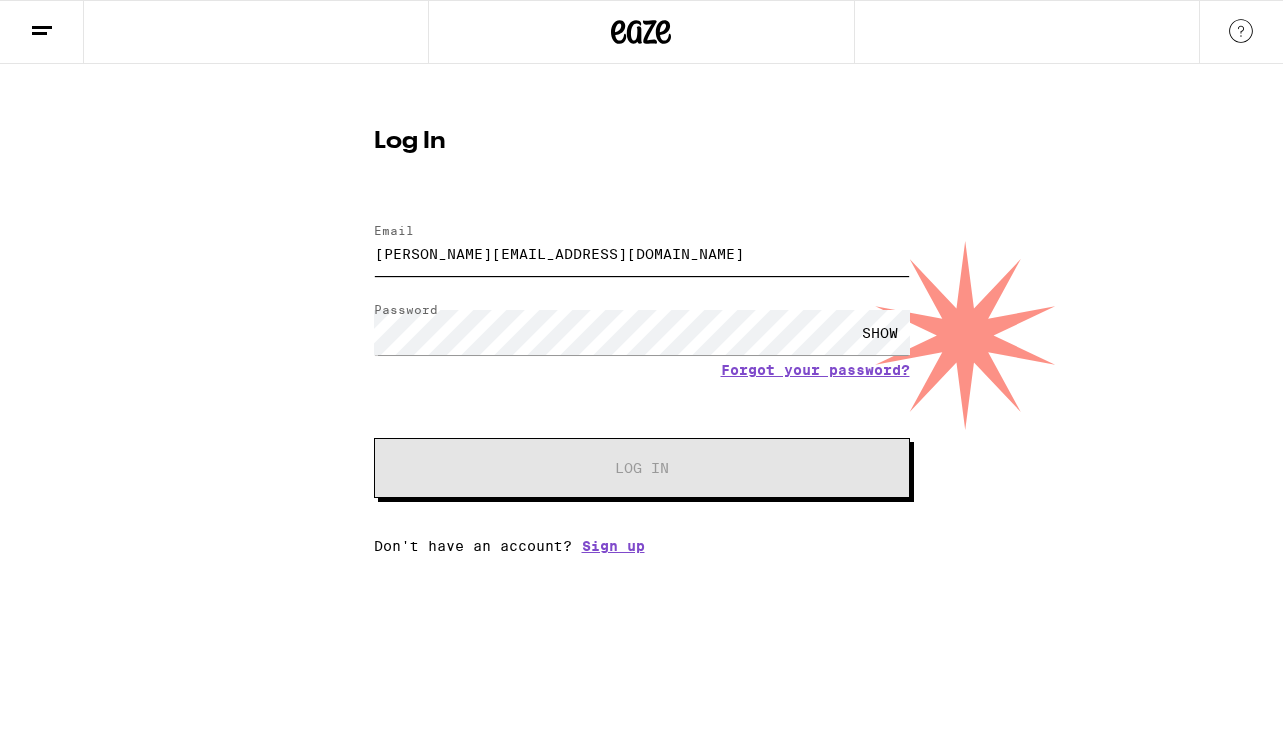 click on "[PERSON_NAME][EMAIL_ADDRESS][DOMAIN_NAME]" at bounding box center [642, 253] 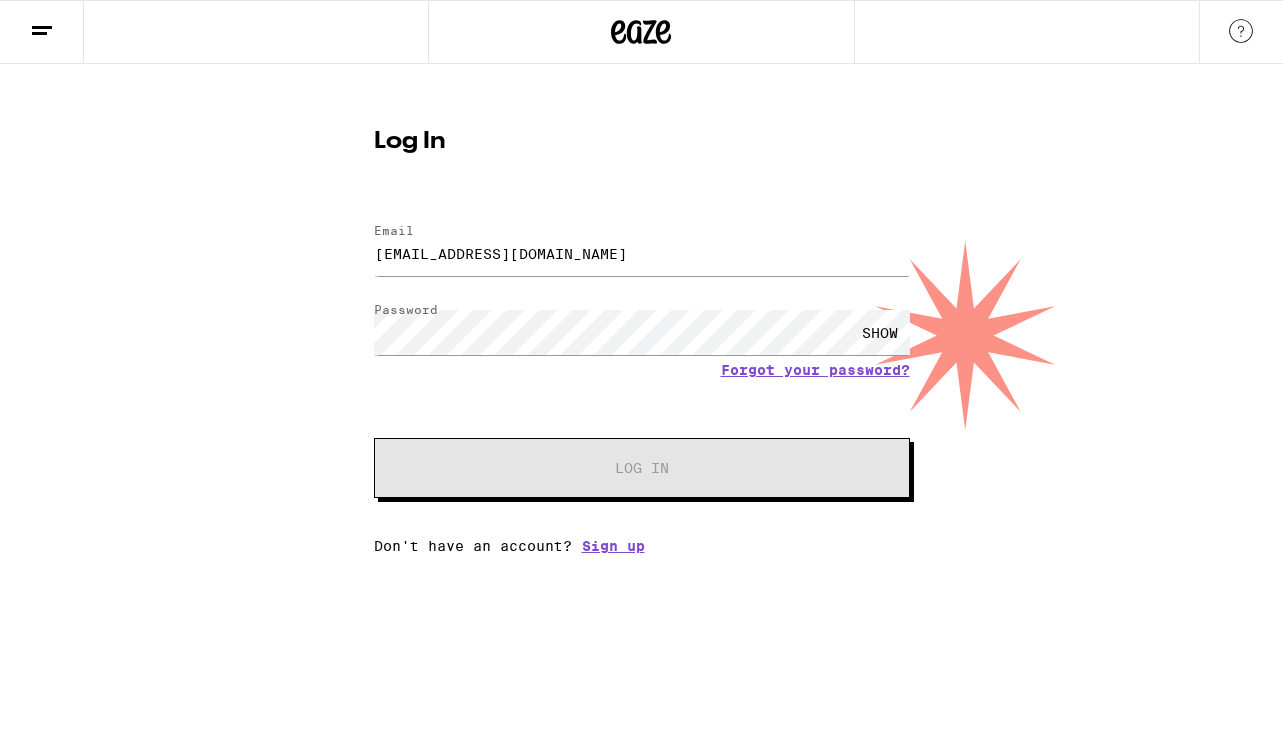 click on "Email Email [EMAIL_ADDRESS][DOMAIN_NAME] Password Password SHOW Forgot your password? Log In" at bounding box center (642, 351) 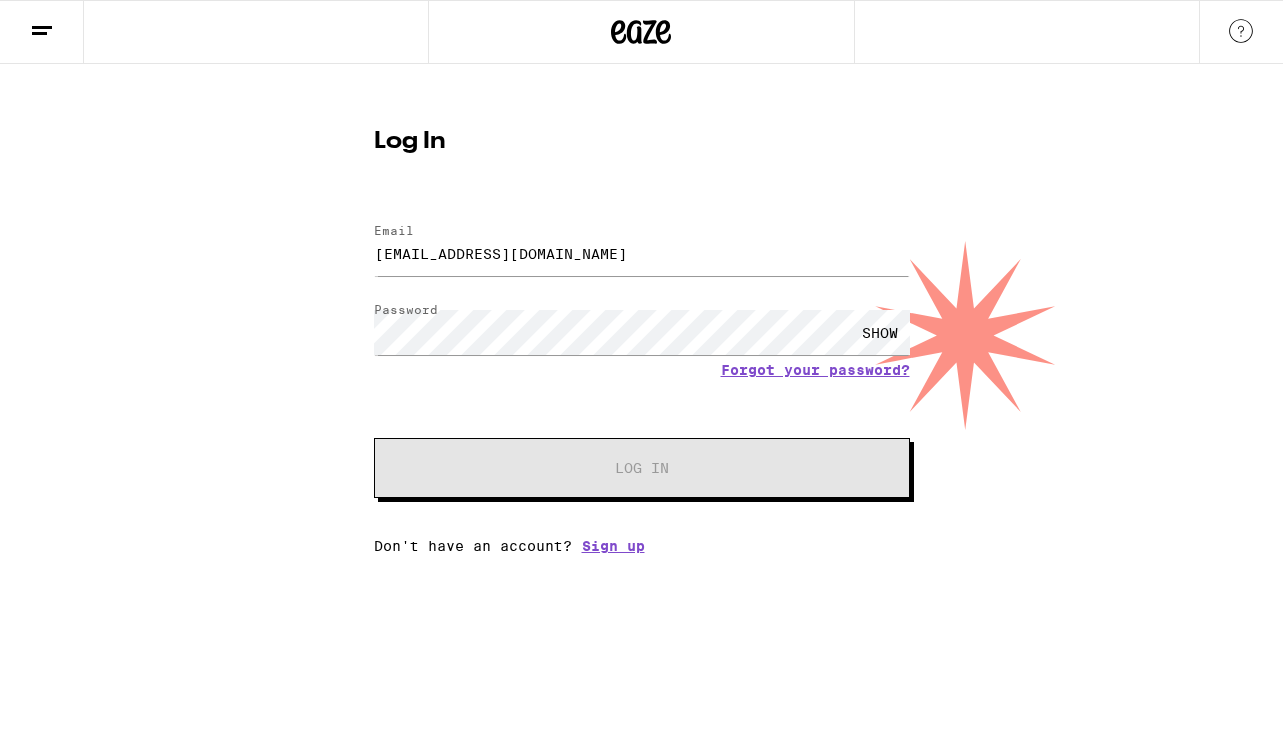 click on "SHOW" at bounding box center (880, 332) 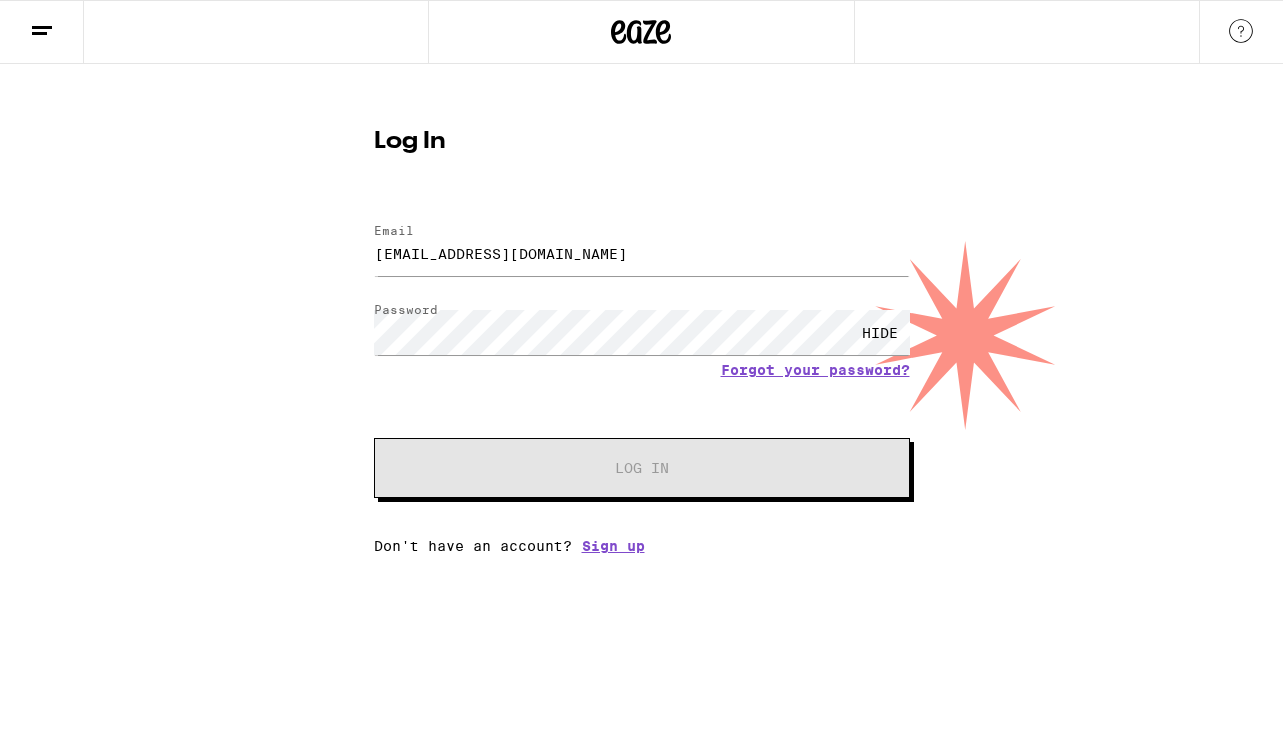 click on "Email Email [EMAIL_ADDRESS][DOMAIN_NAME] Password Password HIDE Forgot your password? Log In" at bounding box center (642, 351) 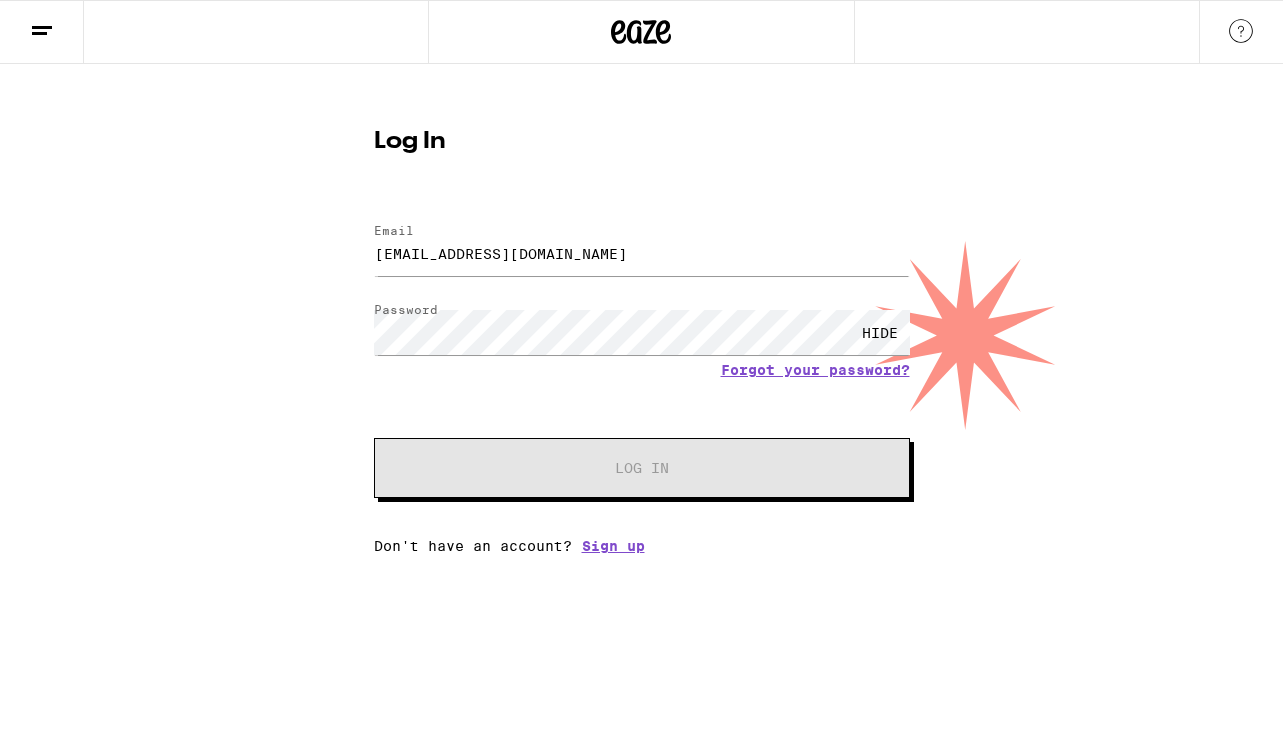 click on "Email Email [EMAIL_ADDRESS][DOMAIN_NAME] Password Password HIDE Forgot your password? Log In Don't have an account? Sign up" at bounding box center (642, 379) 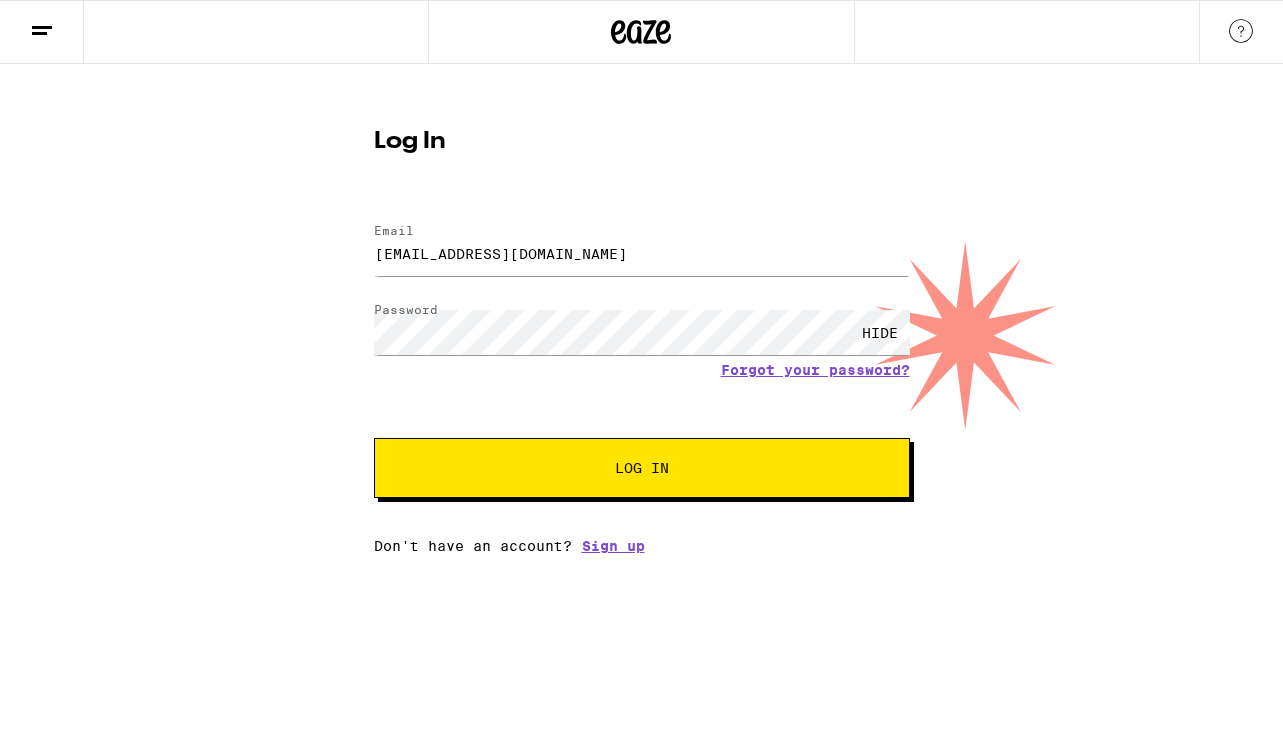 click on "Log In" at bounding box center [642, 468] 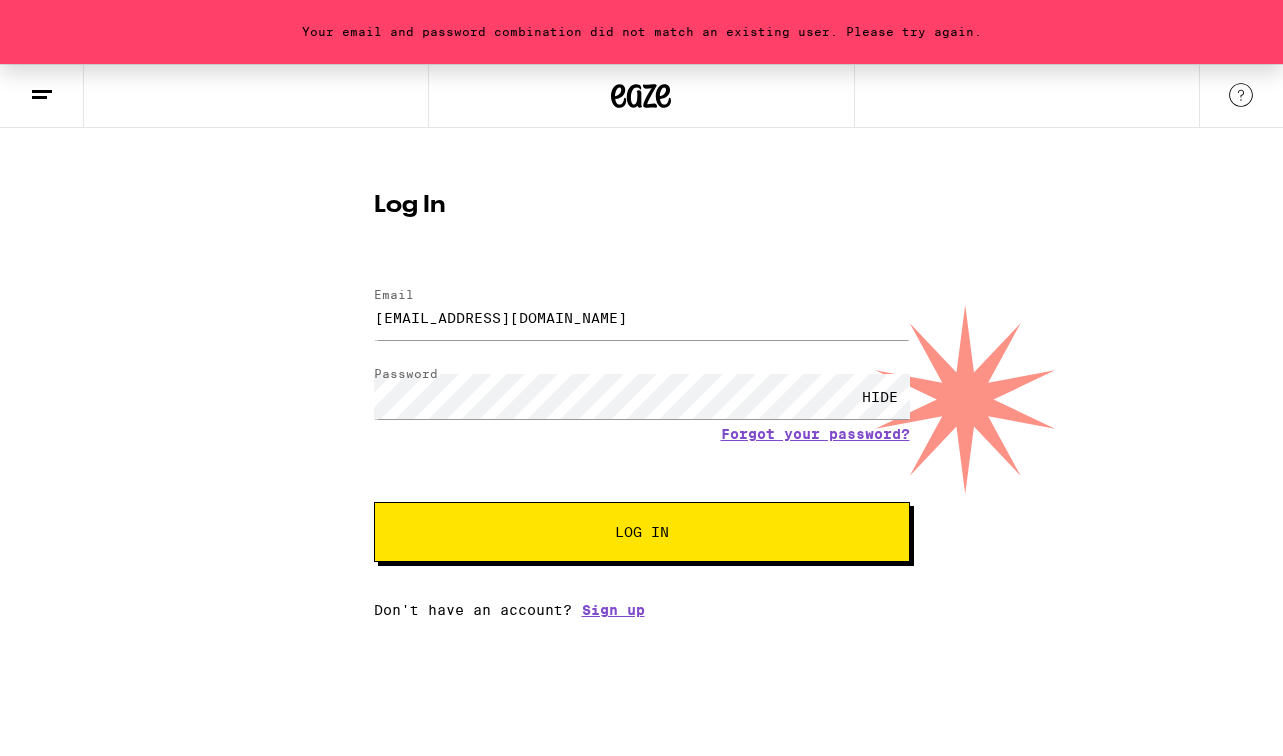 click on "Log In" at bounding box center [642, 206] 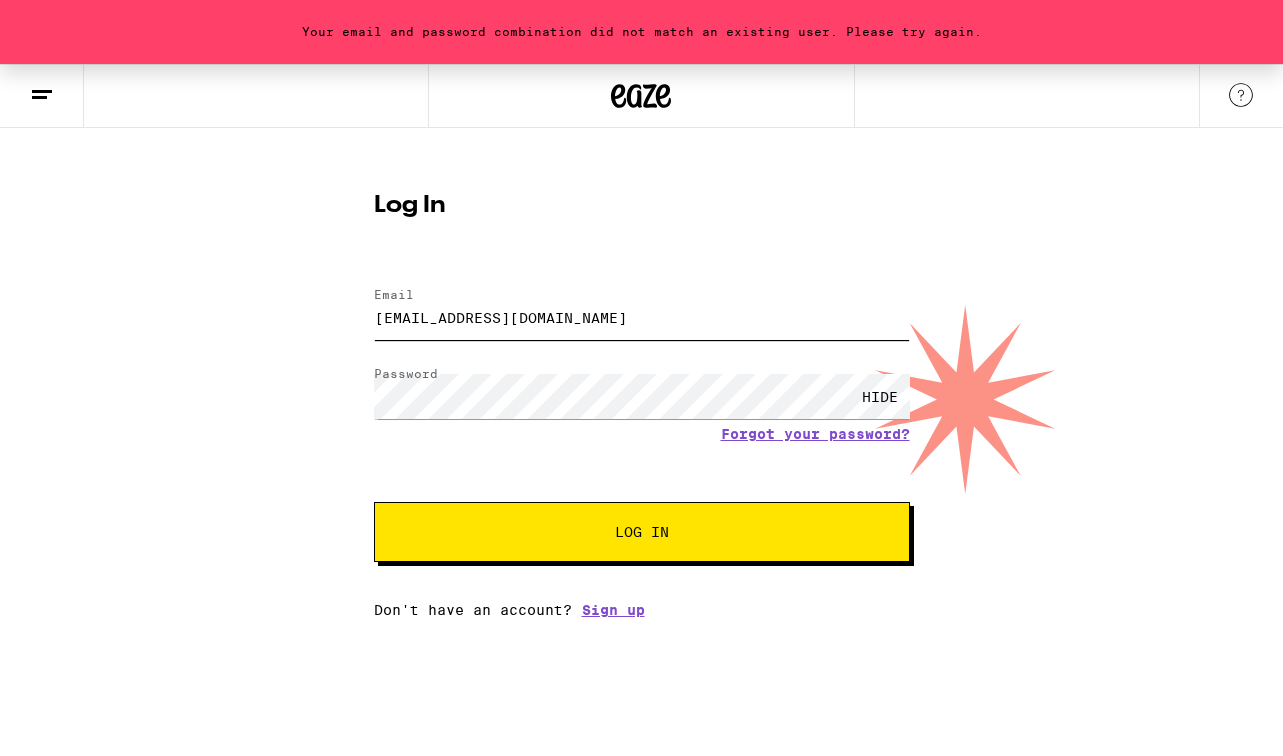 click on "[EMAIL_ADDRESS][DOMAIN_NAME]" at bounding box center [642, 317] 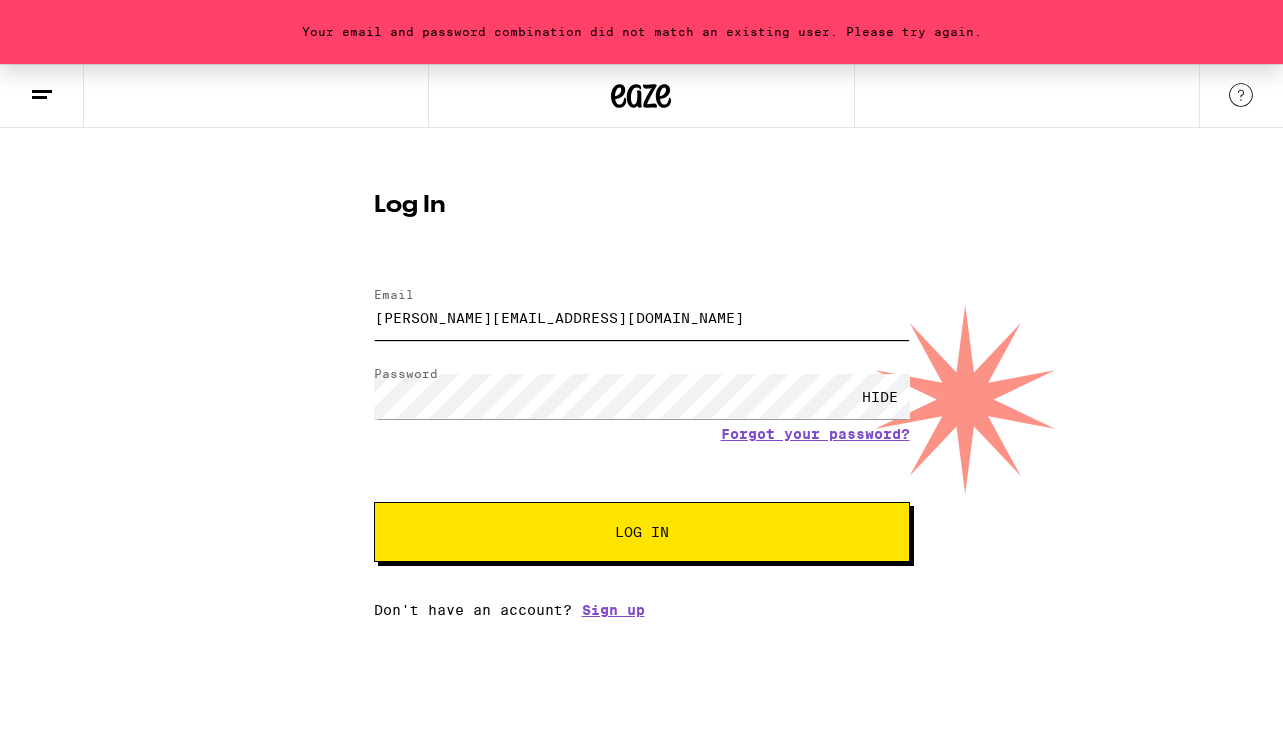 type on "[PERSON_NAME][EMAIL_ADDRESS][DOMAIN_NAME]" 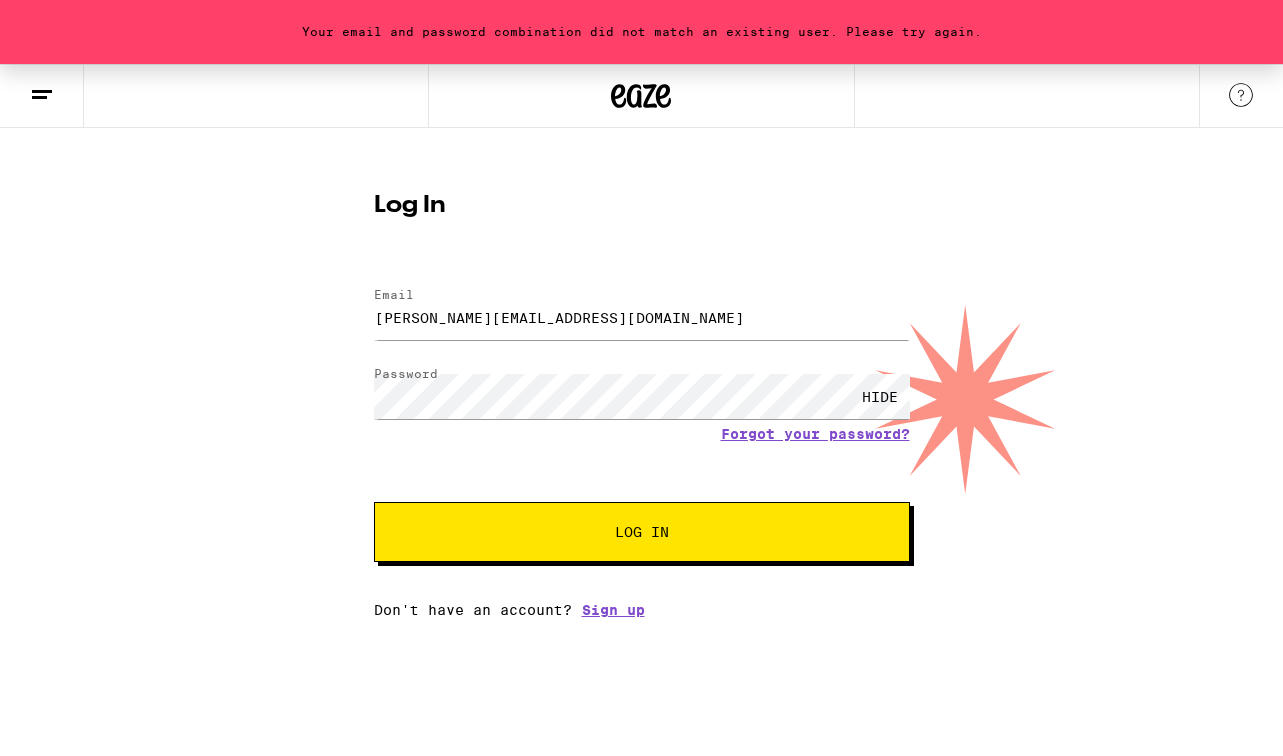 click on "Log In" at bounding box center [642, 532] 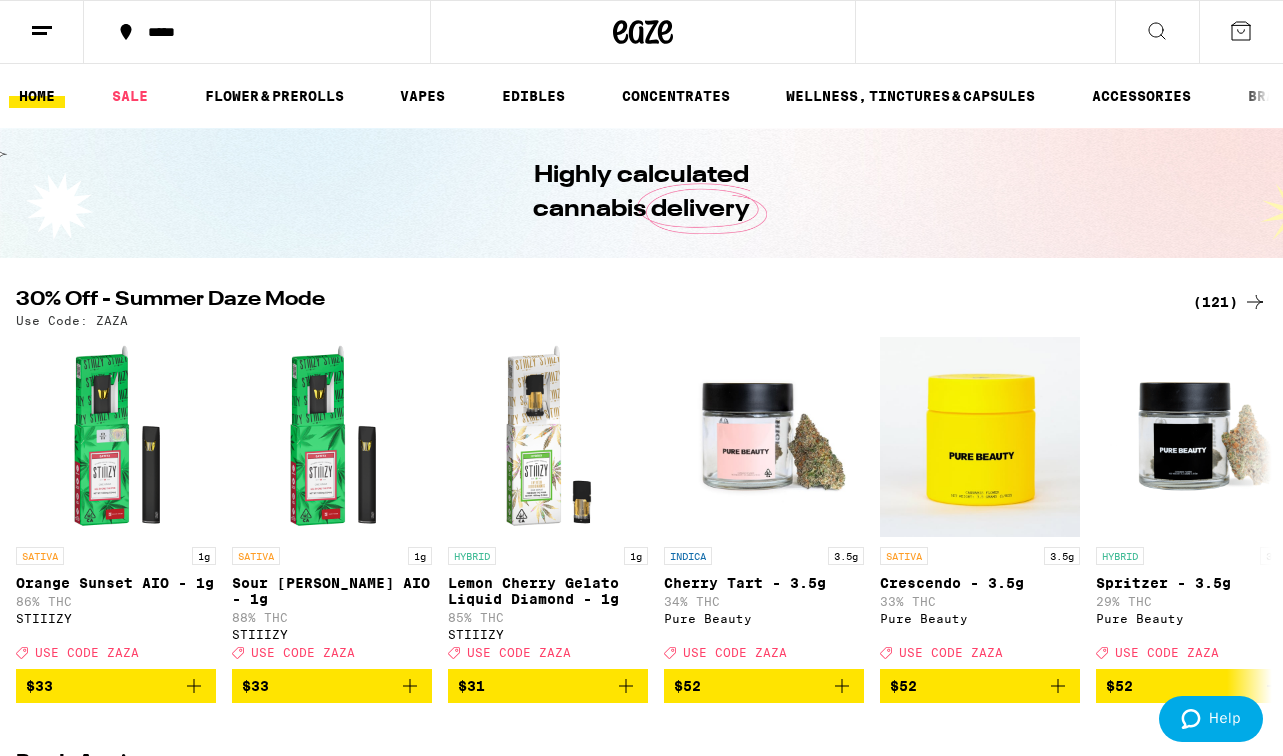 click on "*****" at bounding box center (269, 32) 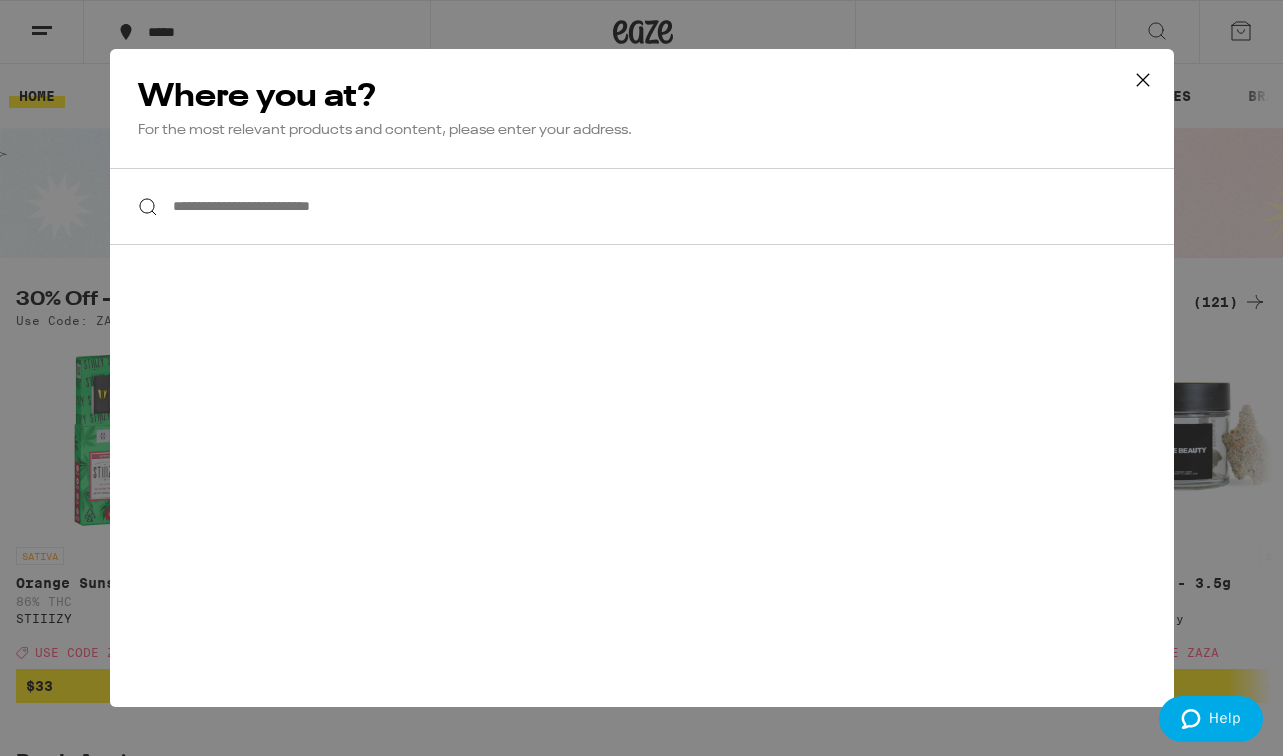 click on "**********" at bounding box center [642, 206] 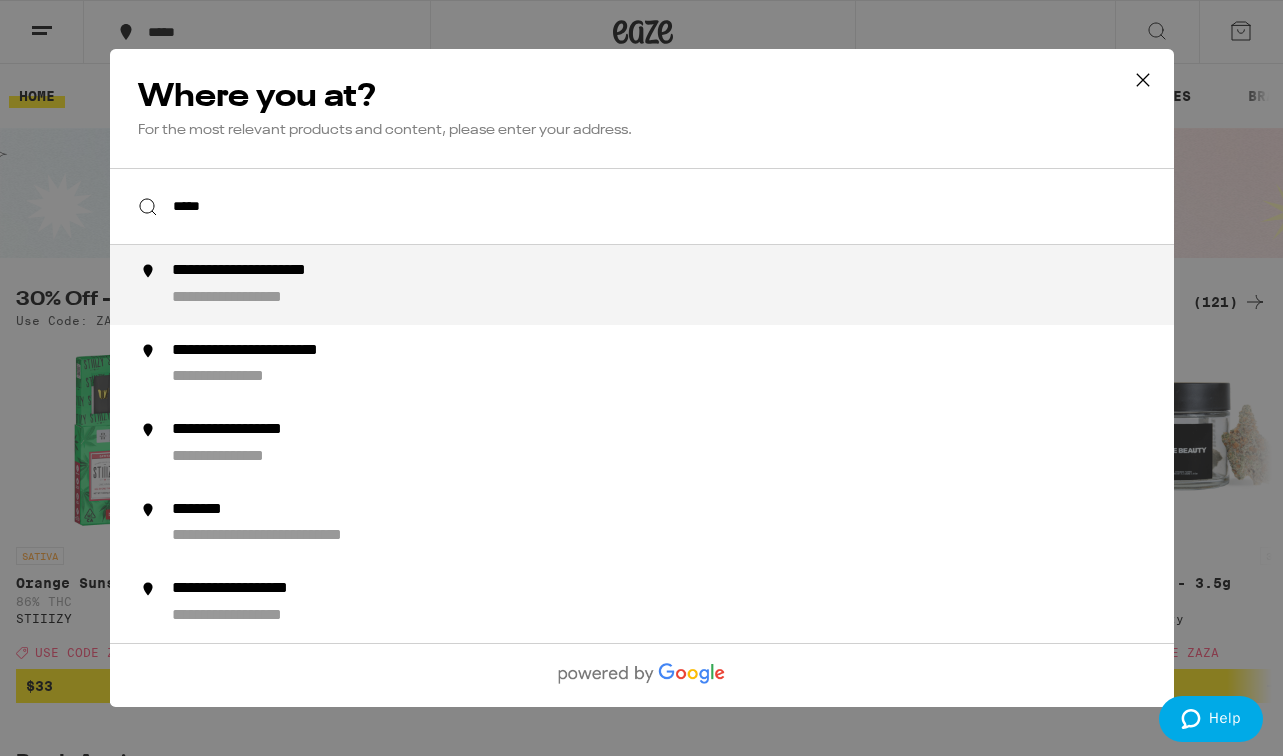 click on "**********" at bounding box center (264, 298) 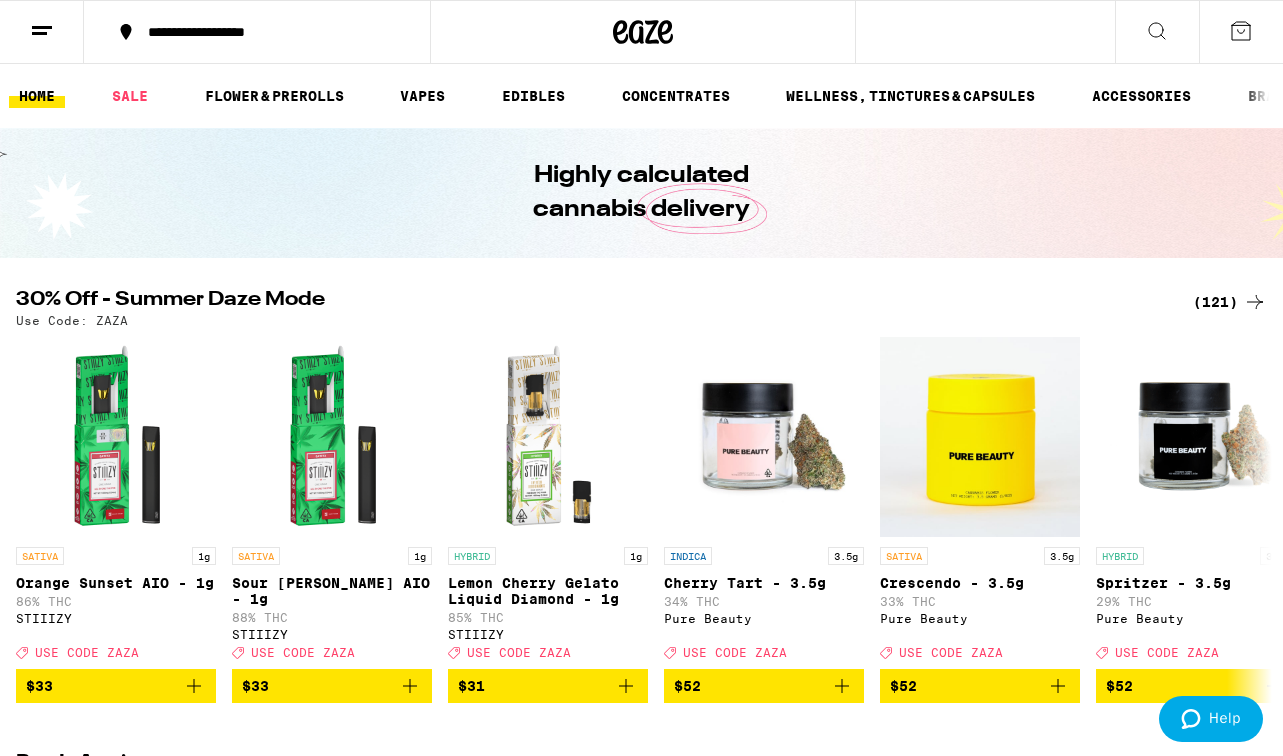 click at bounding box center [42, 32] 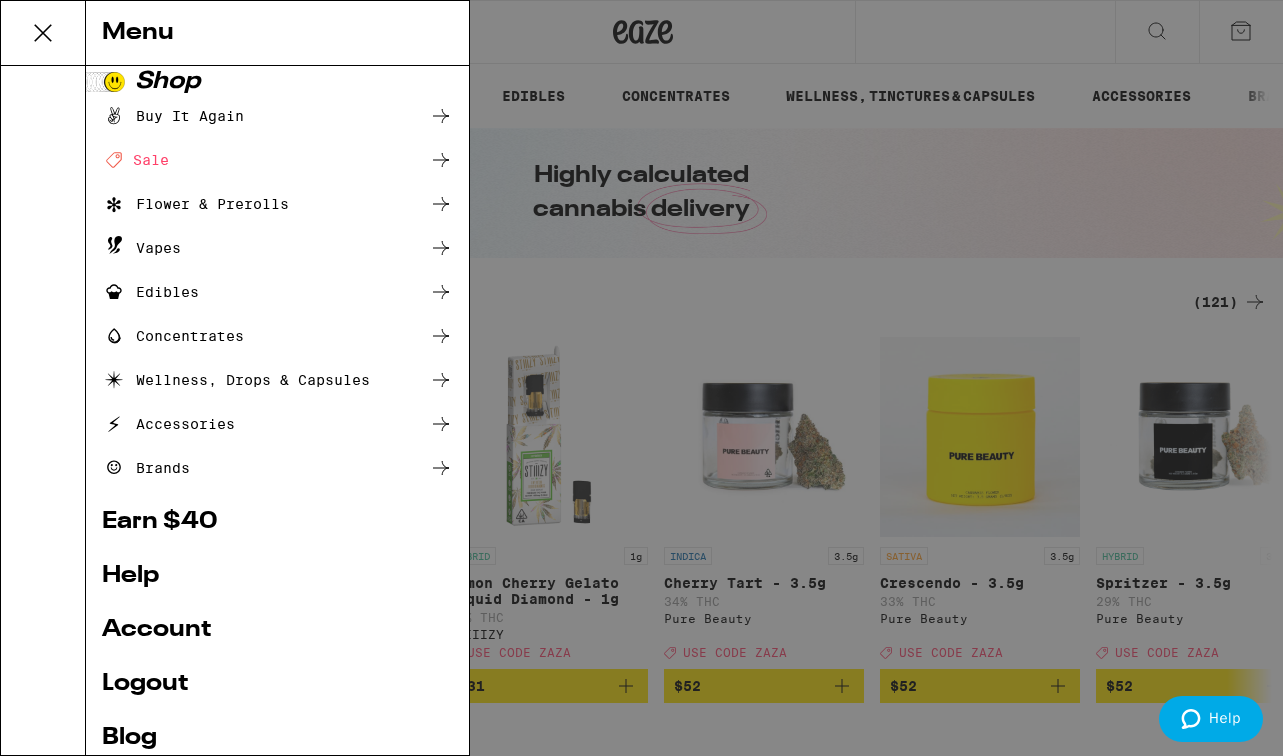 scroll, scrollTop: 110, scrollLeft: 0, axis: vertical 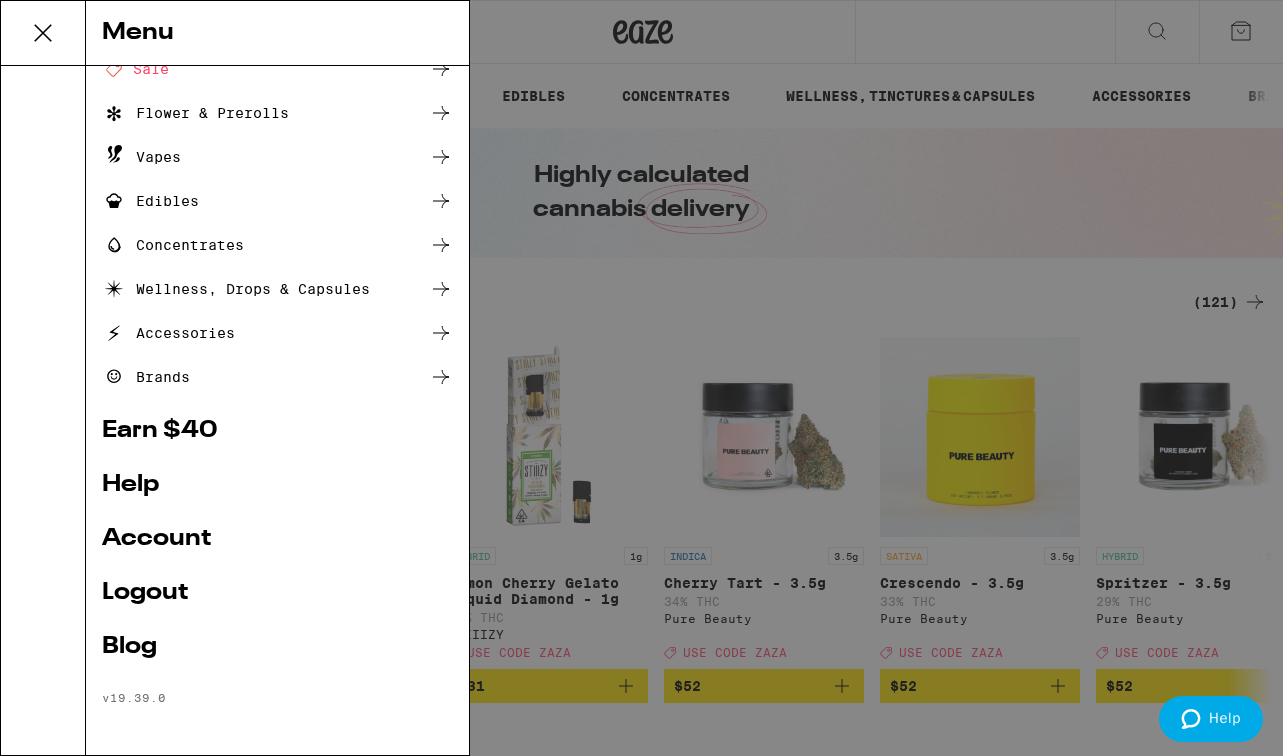 click on "Account" at bounding box center (277, 539) 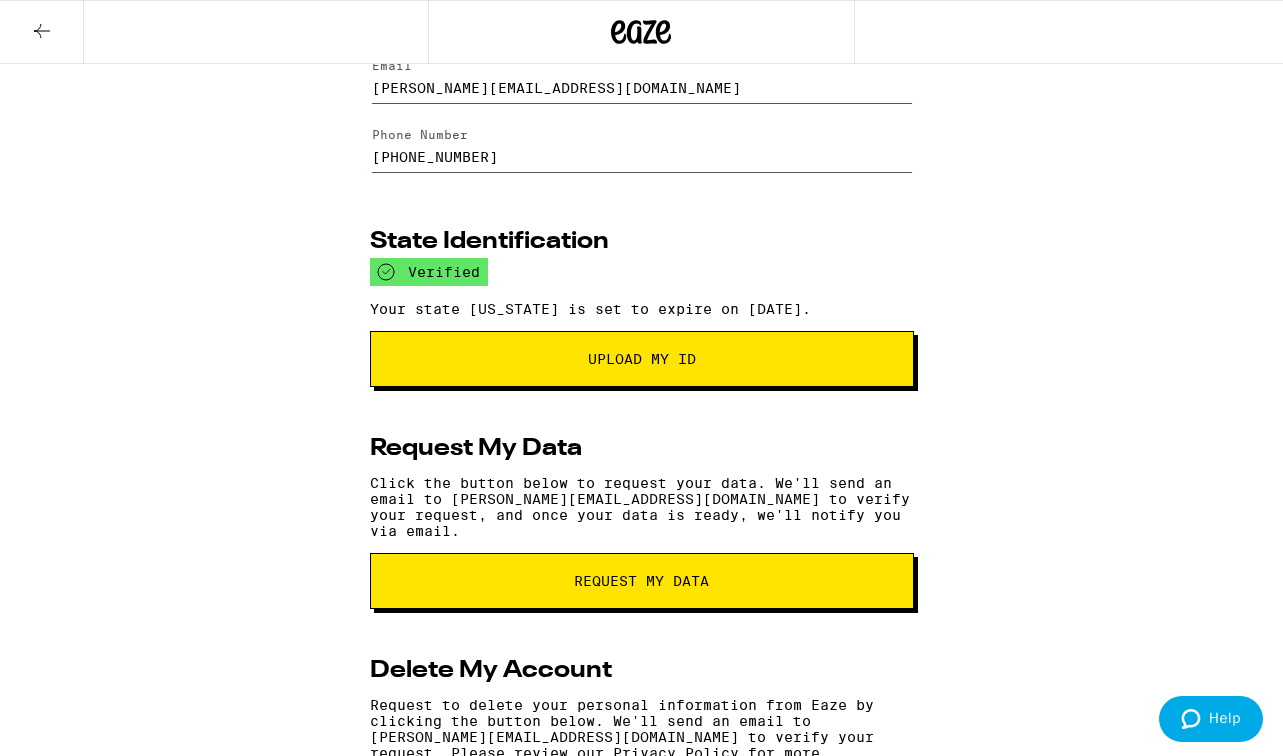 scroll, scrollTop: 0, scrollLeft: 0, axis: both 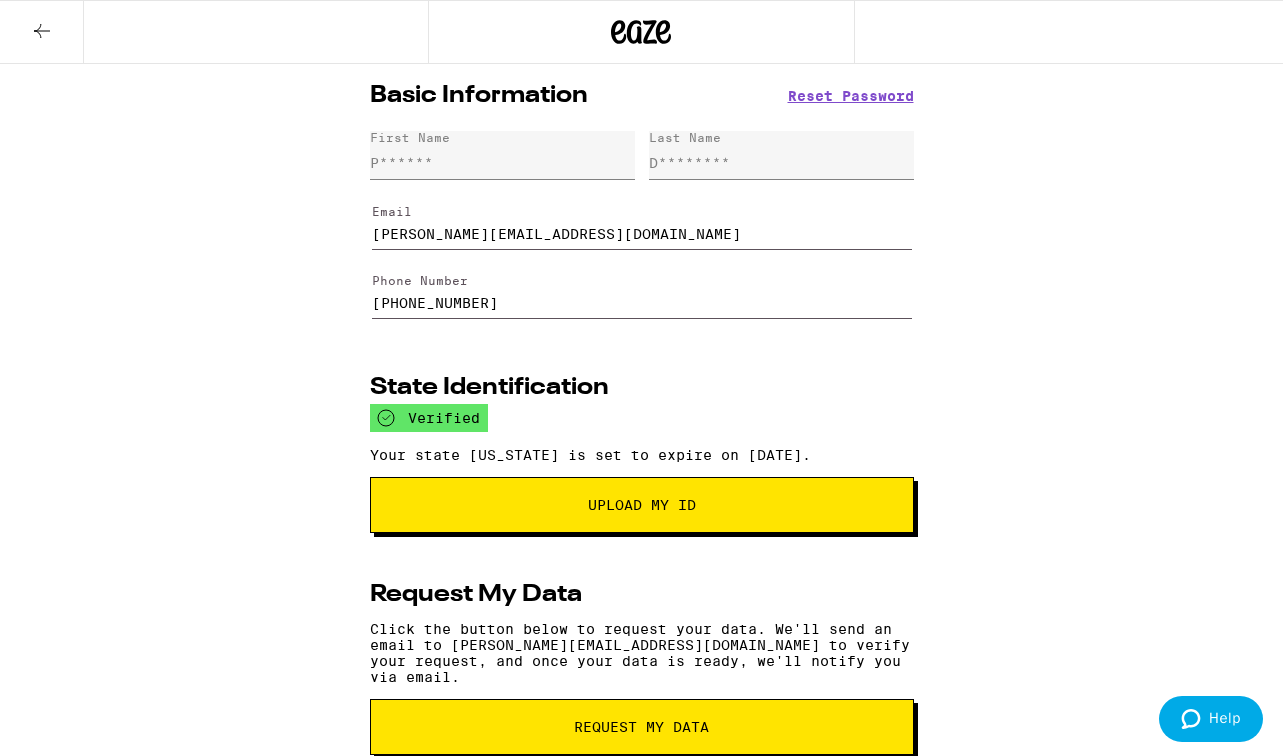 click at bounding box center [42, 32] 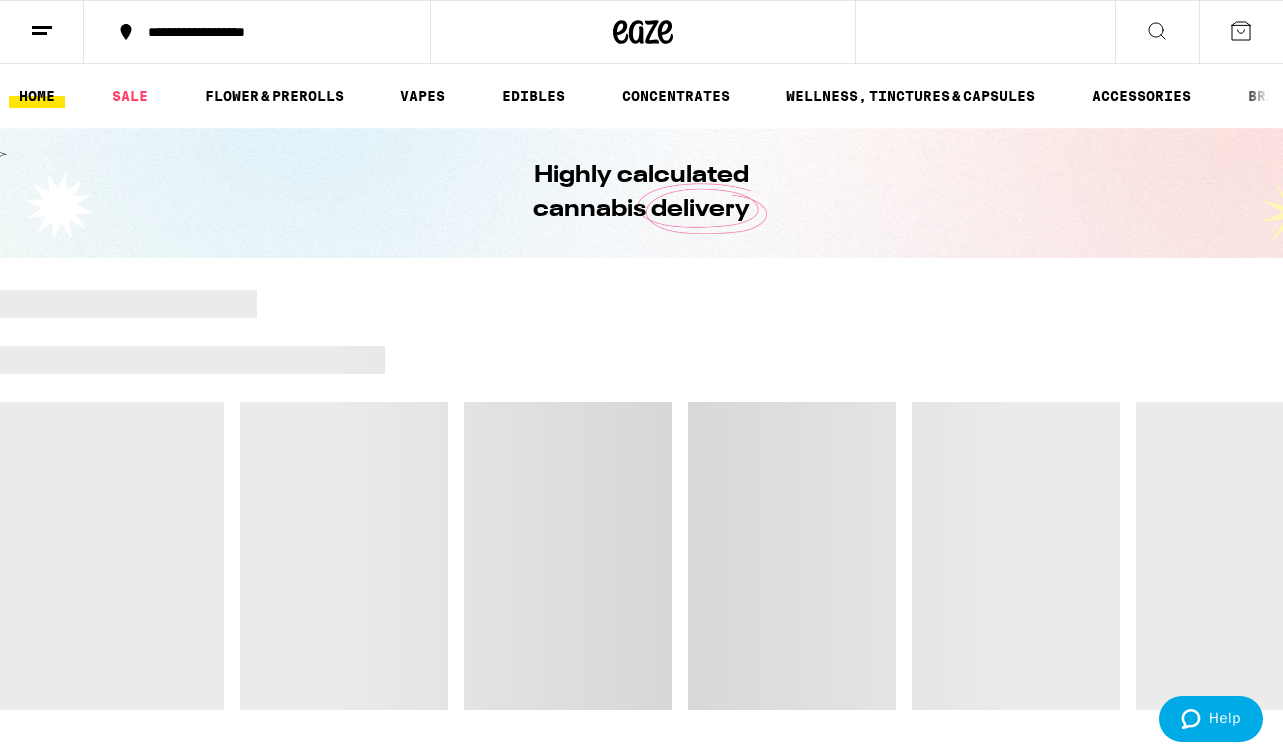 click at bounding box center [42, 32] 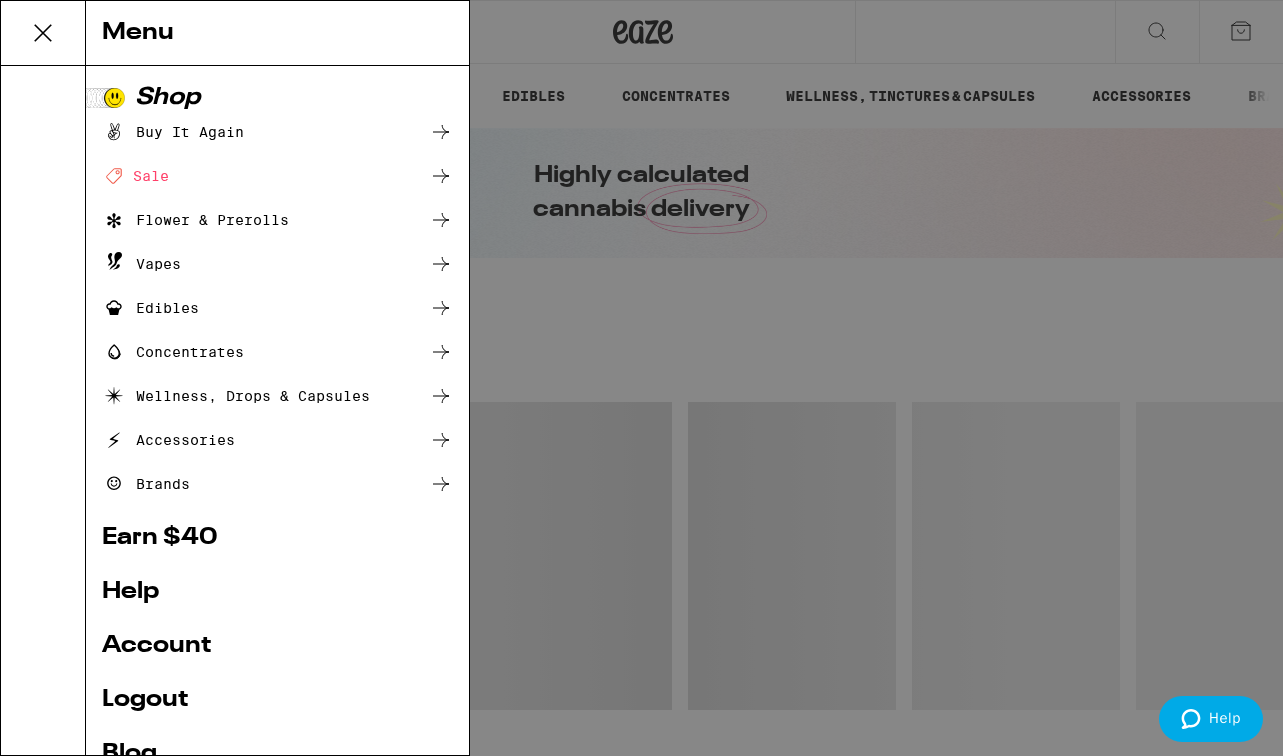 click on "Menu Shop Buy It Again Deal Created with Sketch. Sale Flower & Prerolls Vapes Edibles Concentrates Wellness, Drops & Capsules Accessories Brands Earn $ 40 Help Account Logout Blog v  19.39.0" at bounding box center [641, 378] 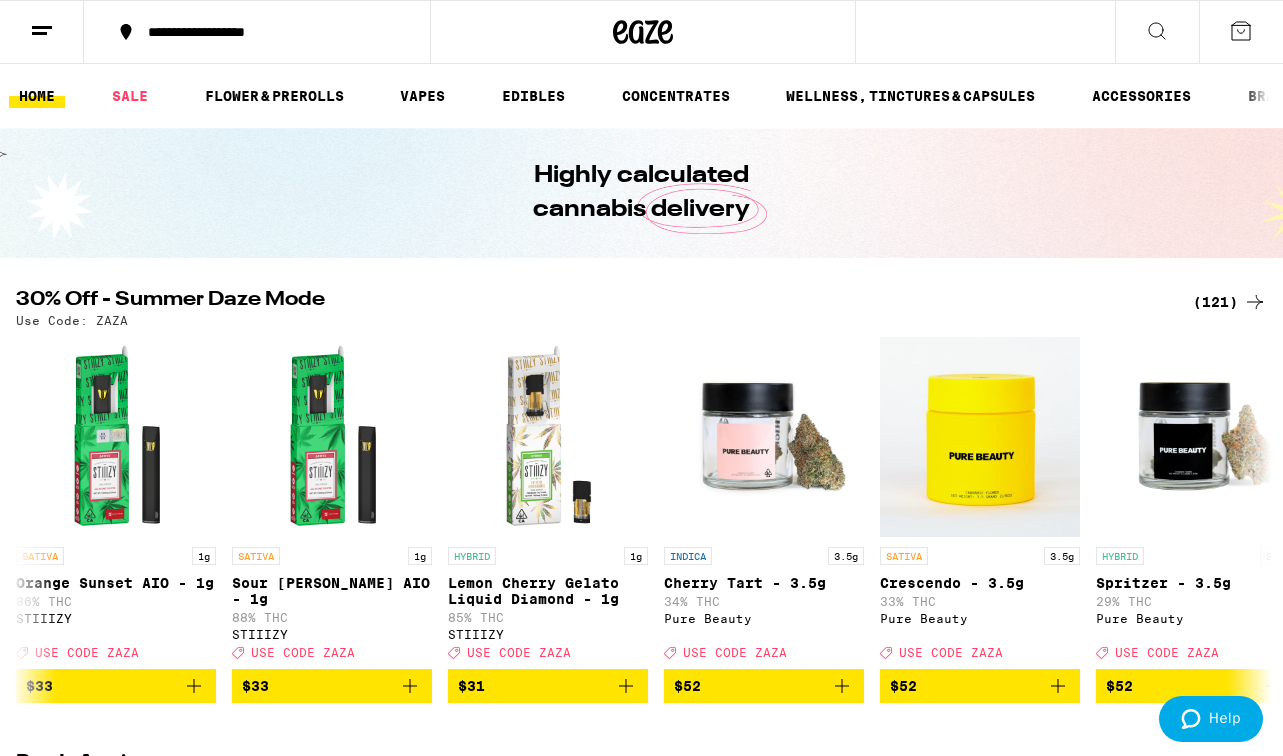click on "Menu Shop Buy It Again Deal Created with Sketch. Sale Flower & Prerolls Vapes Edibles Concentrates Wellness, Drops & Capsules Accessories Brands Earn $ 40 Help Account Logout Blog v  19.39.0" at bounding box center [641, 378] 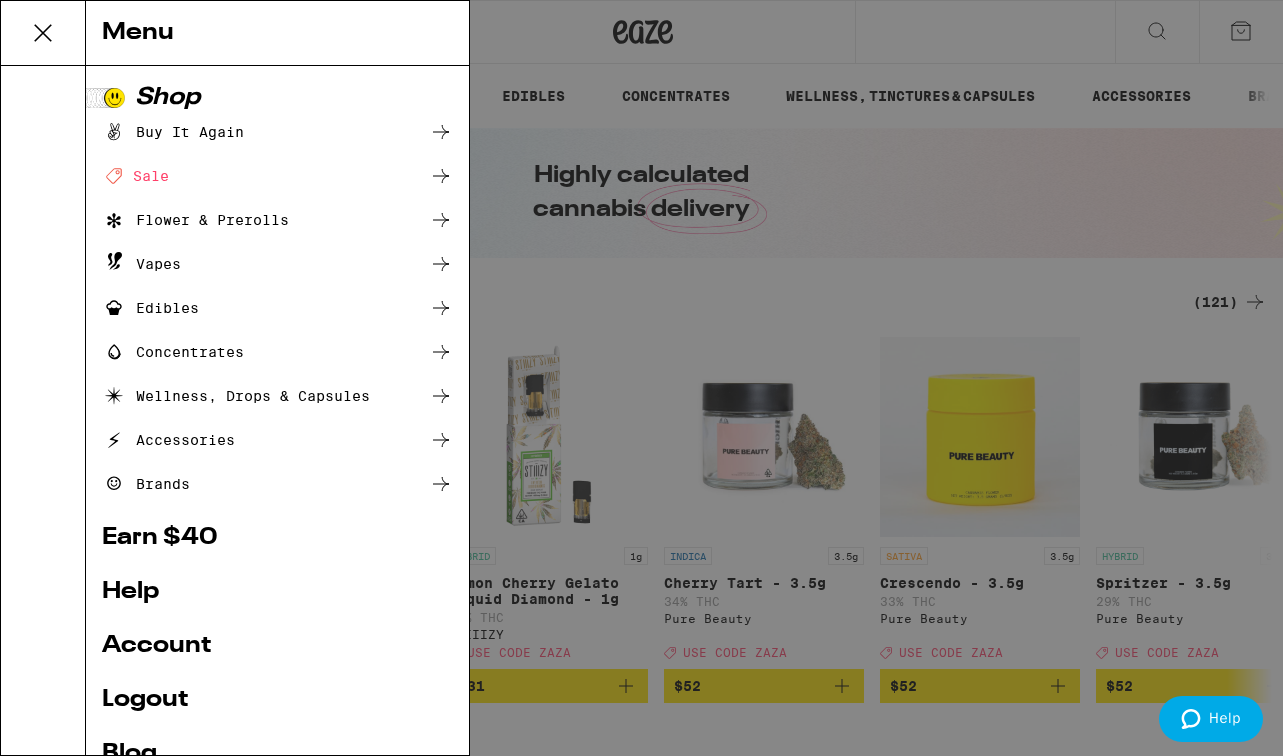 click on "Menu Shop Buy It Again Deal Created with Sketch. Sale Flower & Prerolls Vapes Edibles Concentrates Wellness, Drops & Capsules Accessories Brands Earn $ 40 Help Account Logout Blog v  19.39.0" at bounding box center [641, 378] 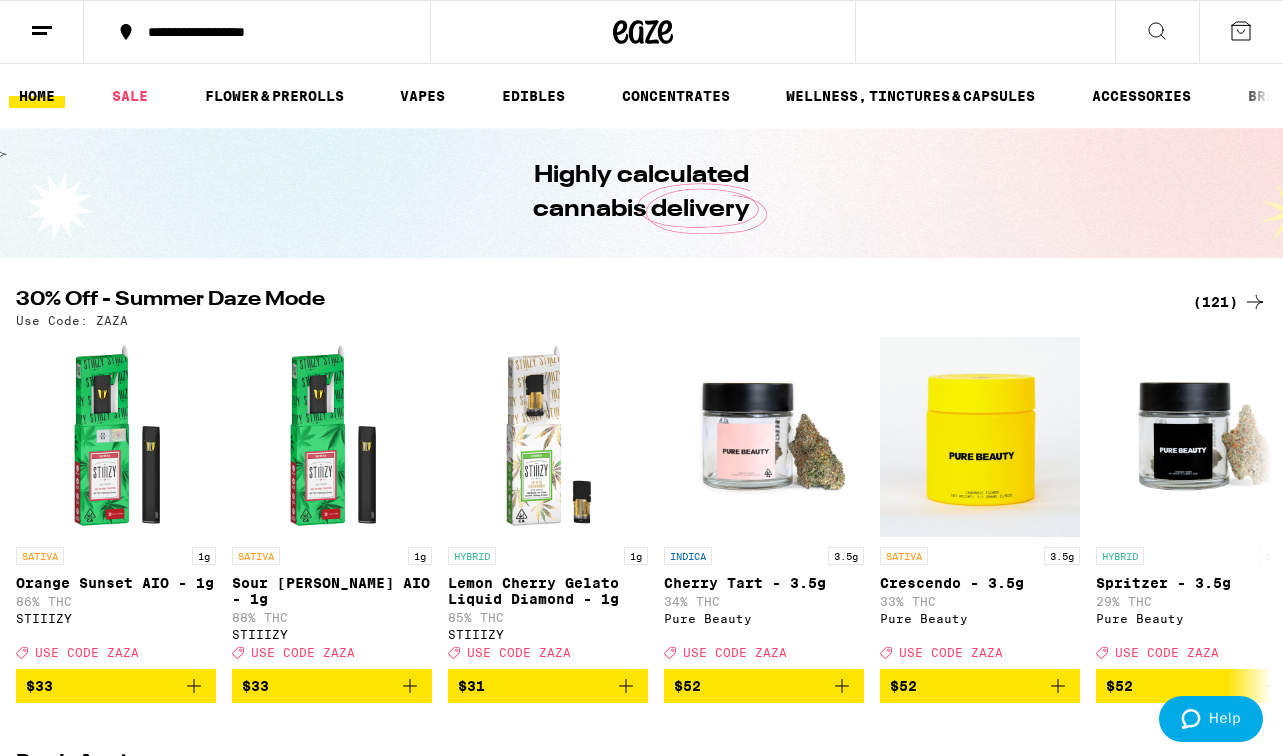 click on "**********" at bounding box center (257, 32) 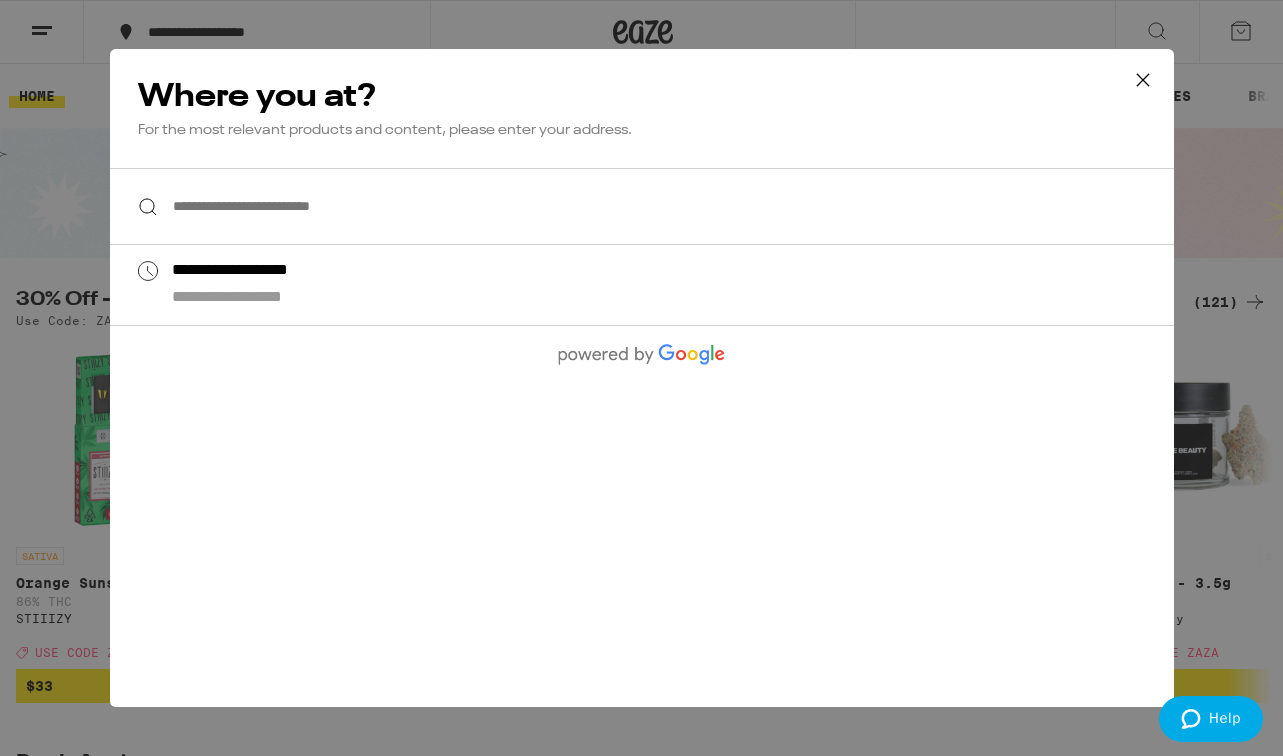 scroll, scrollTop: 0, scrollLeft: 0, axis: both 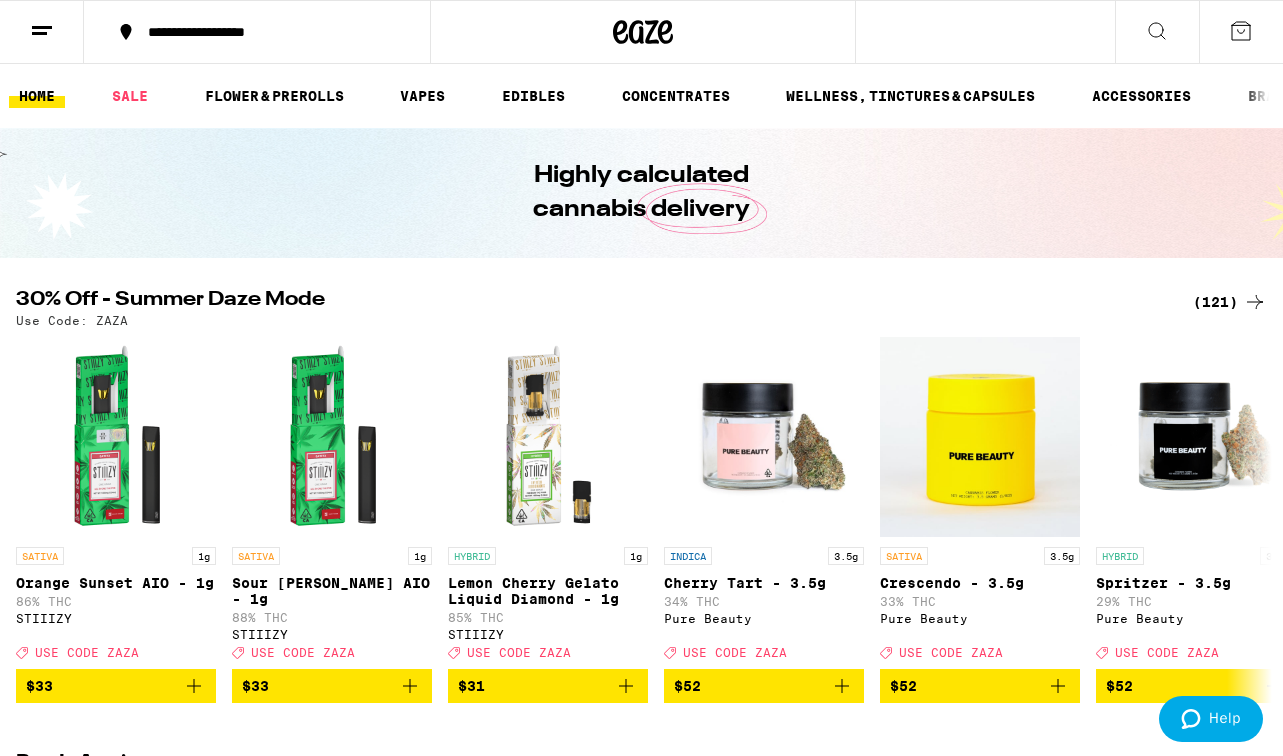 click at bounding box center (42, 32) 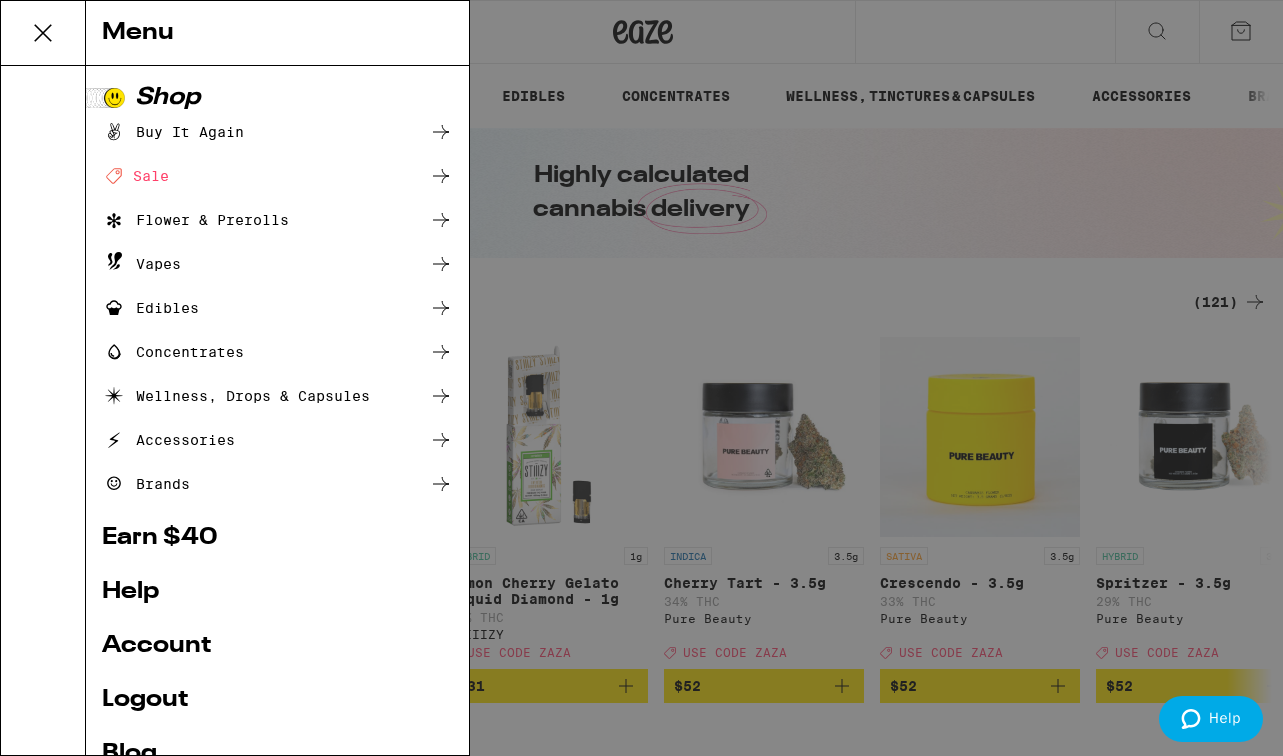 click on "Account" at bounding box center [277, 646] 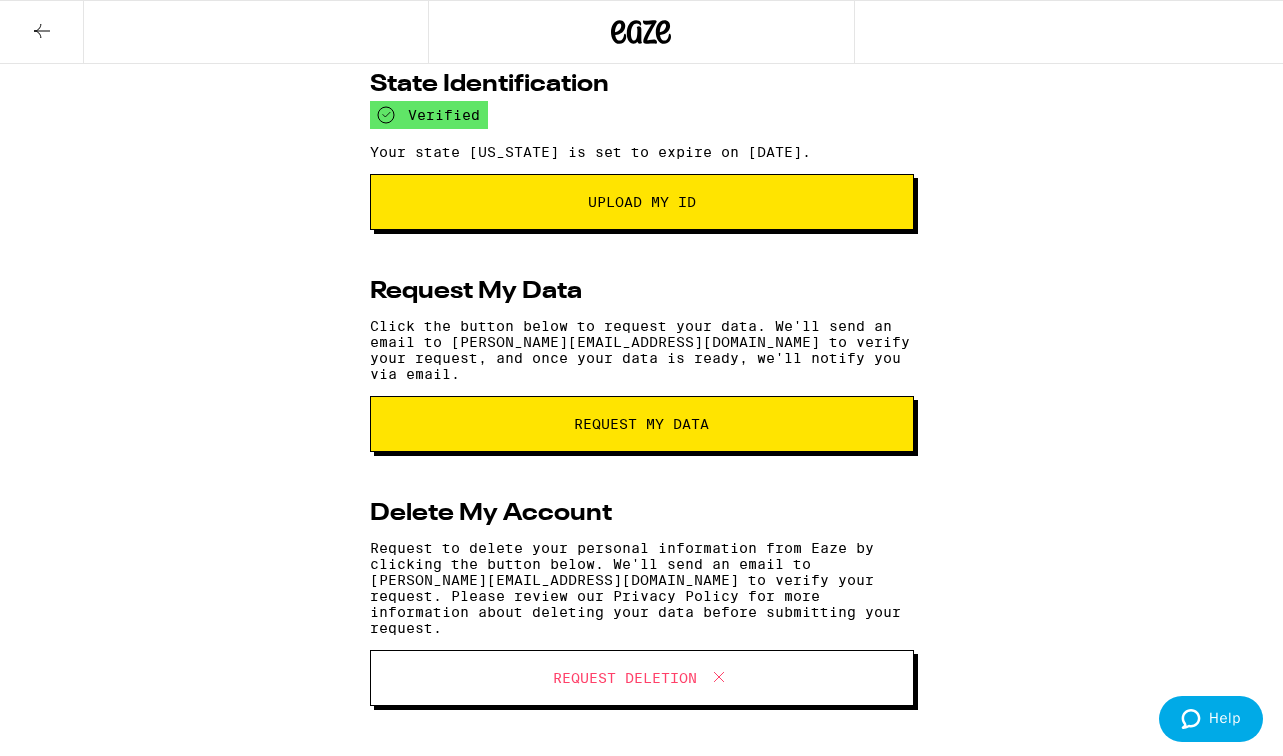 scroll, scrollTop: 0, scrollLeft: 0, axis: both 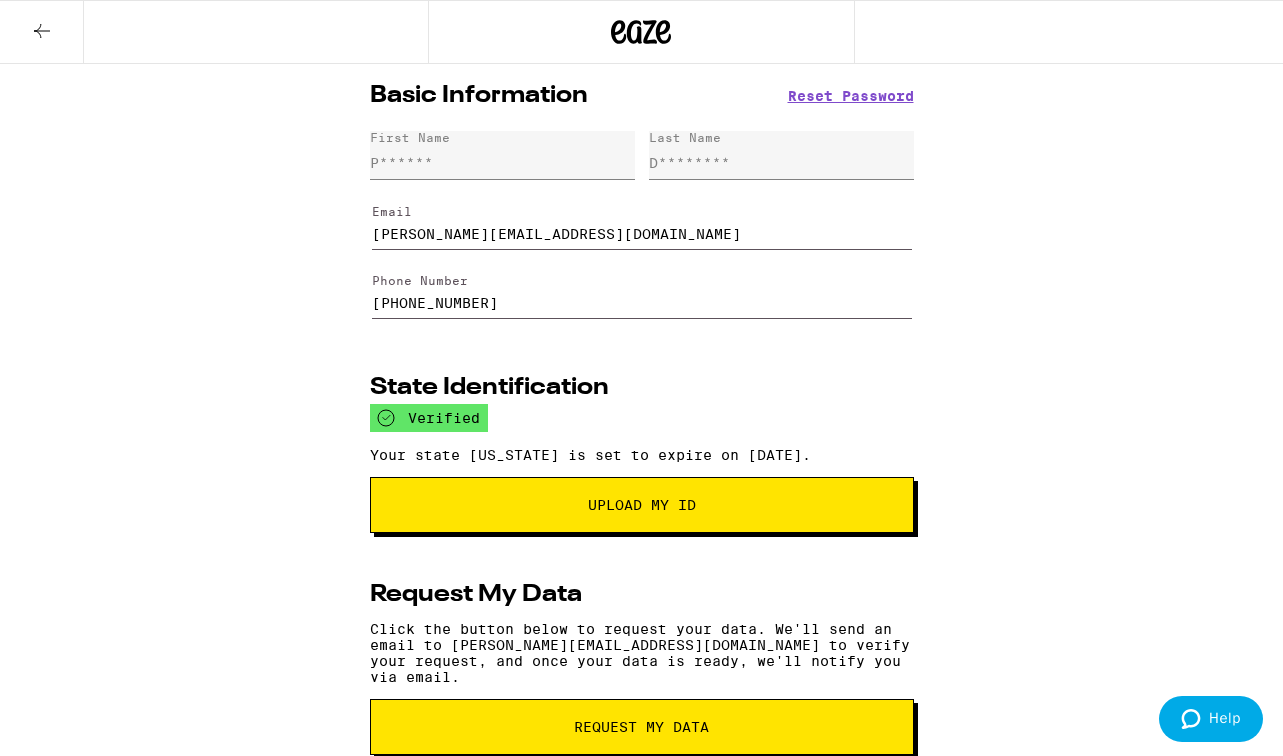 click 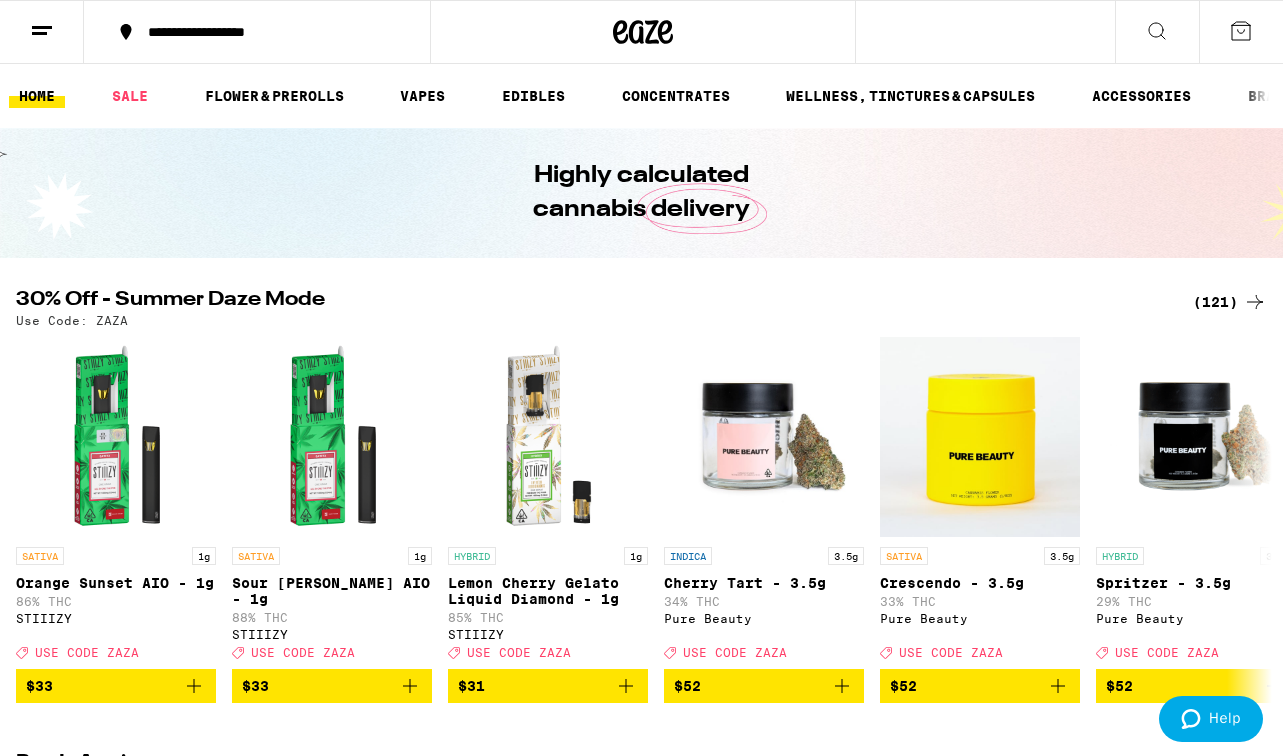click 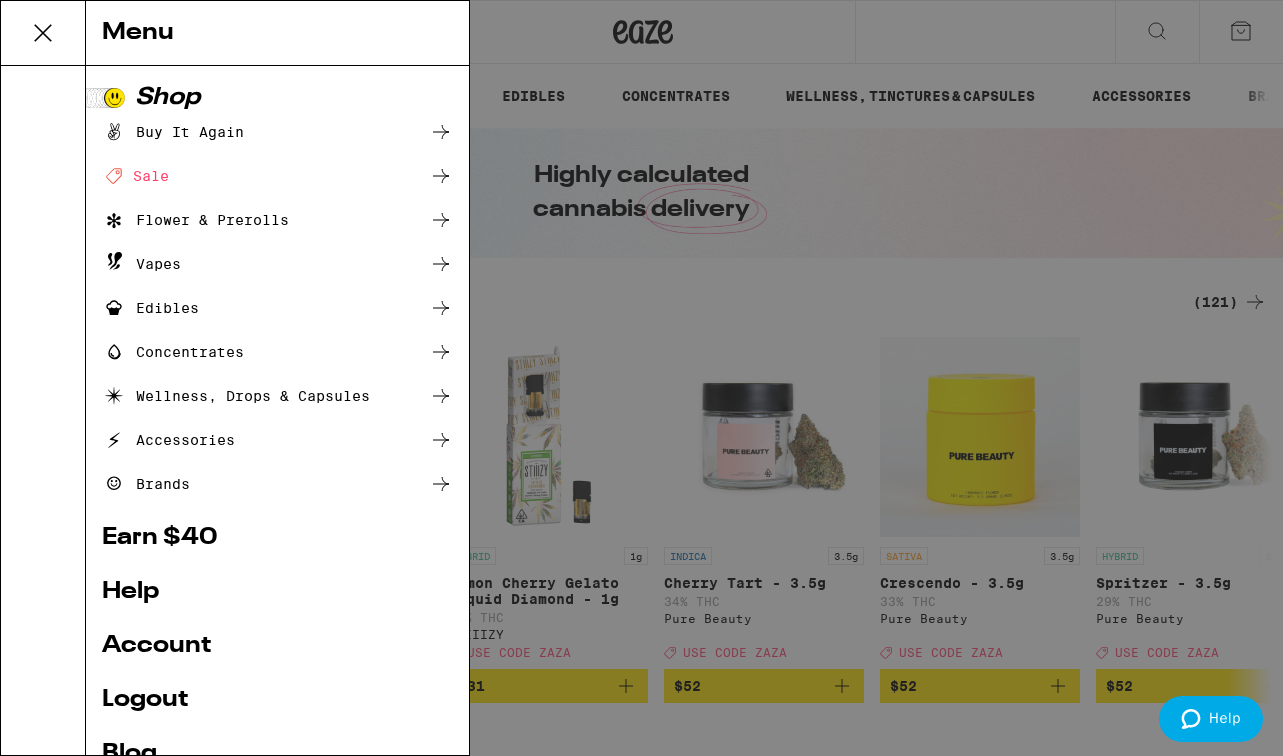 scroll, scrollTop: 0, scrollLeft: 0, axis: both 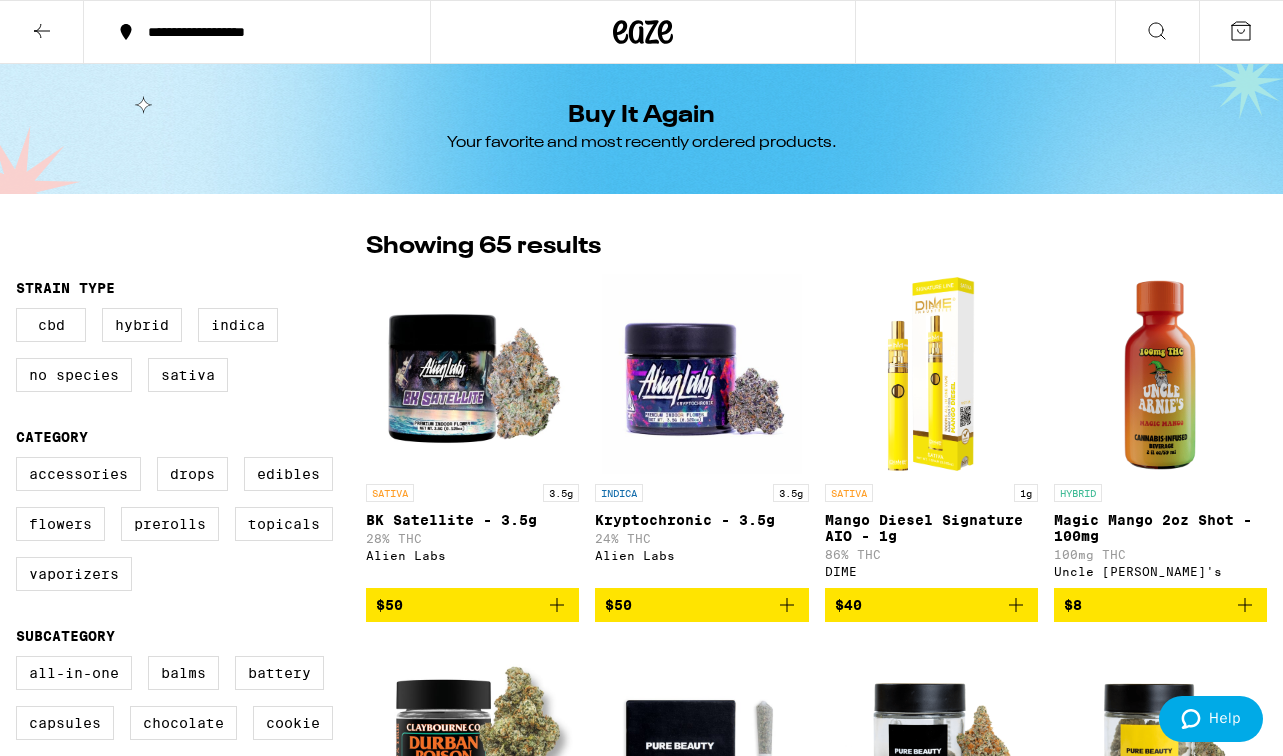 click at bounding box center [42, 32] 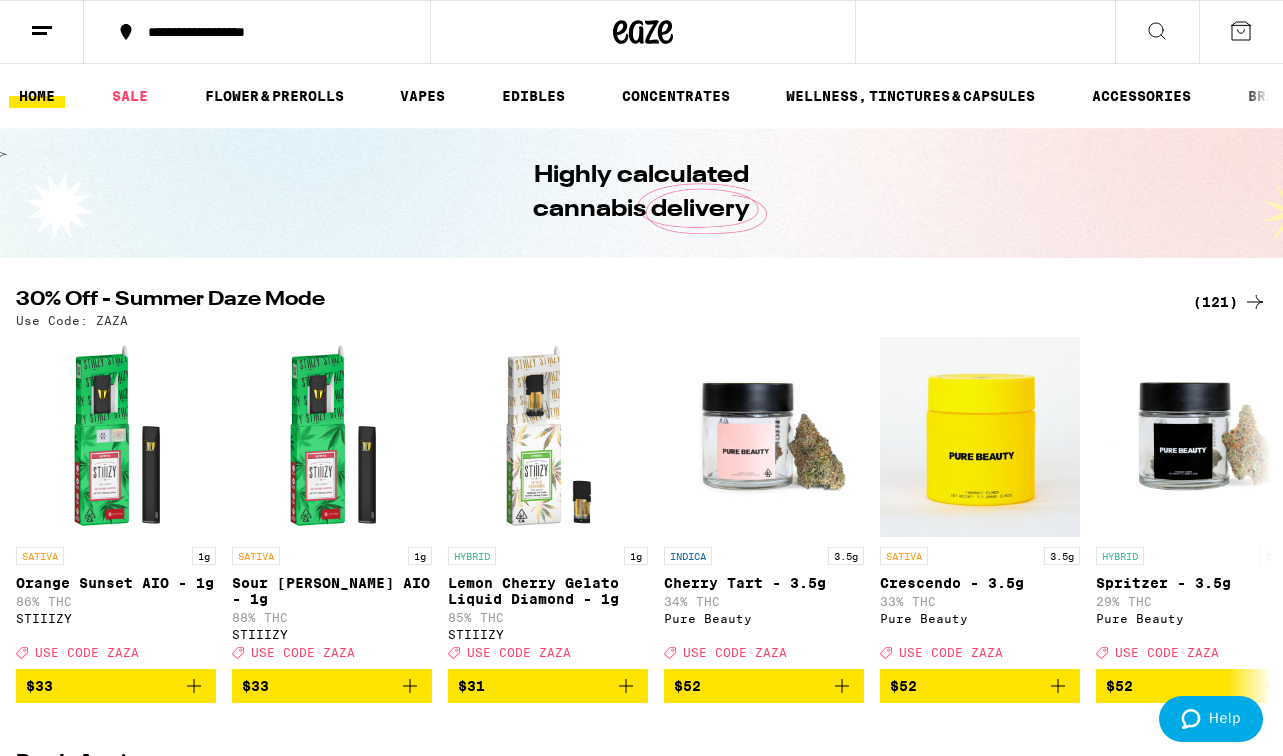 click 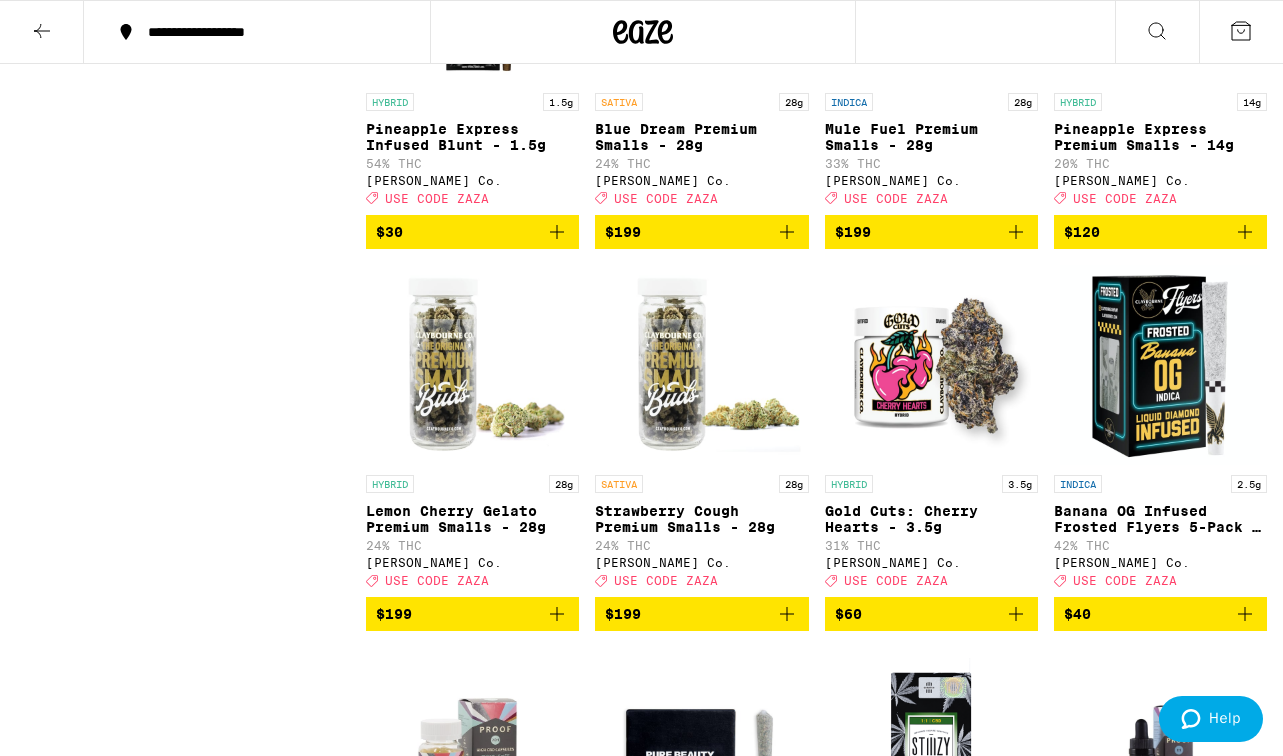 scroll, scrollTop: 2752, scrollLeft: 0, axis: vertical 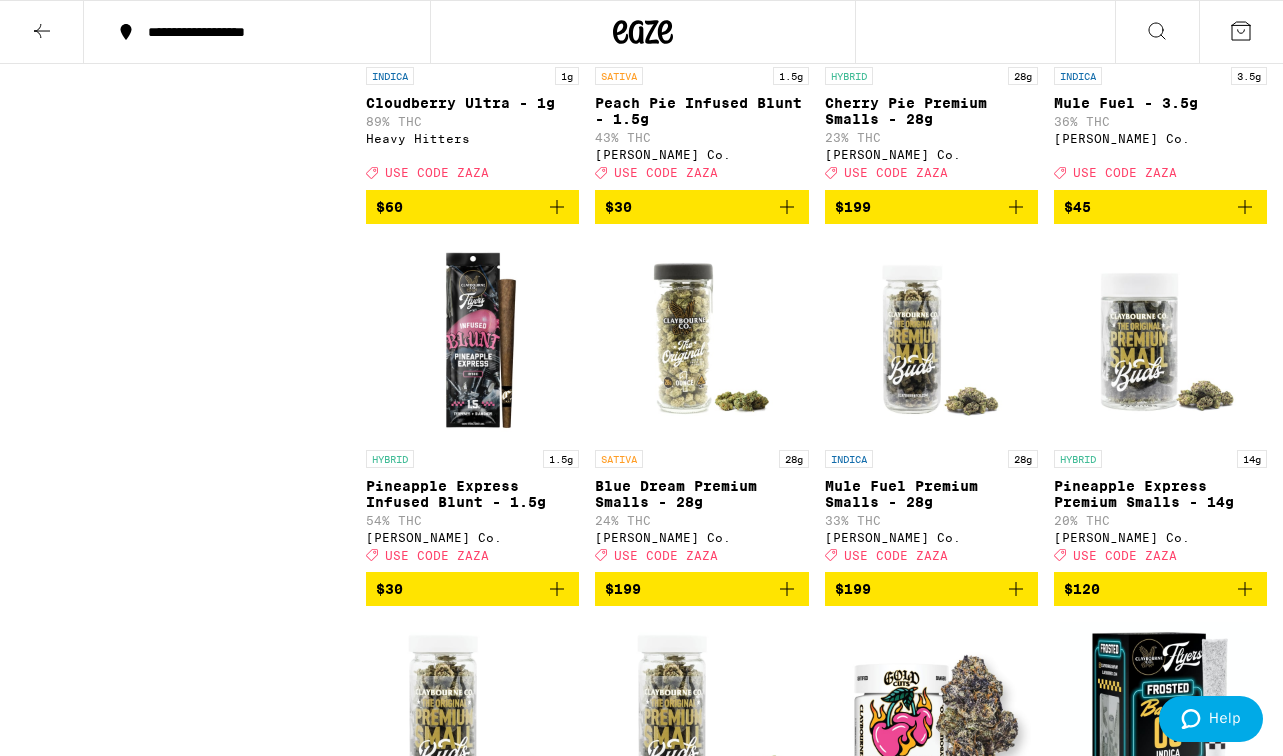click 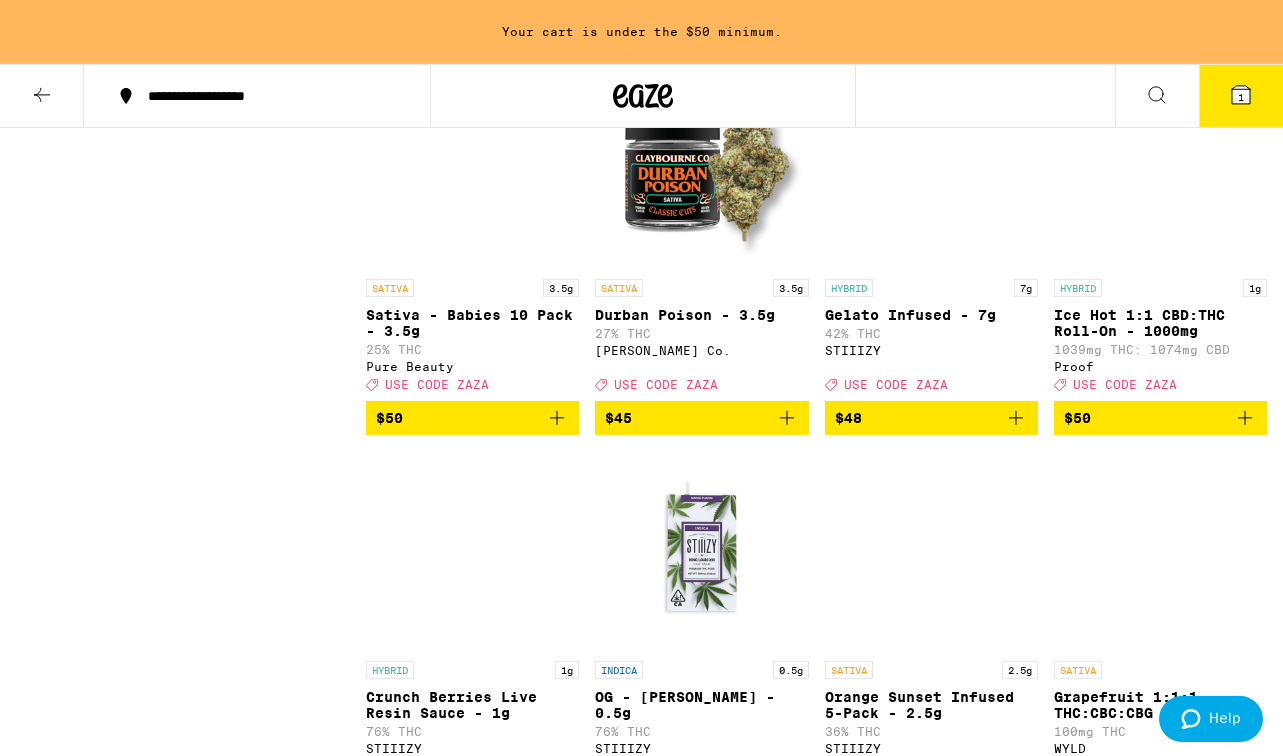 scroll, scrollTop: 4491, scrollLeft: 0, axis: vertical 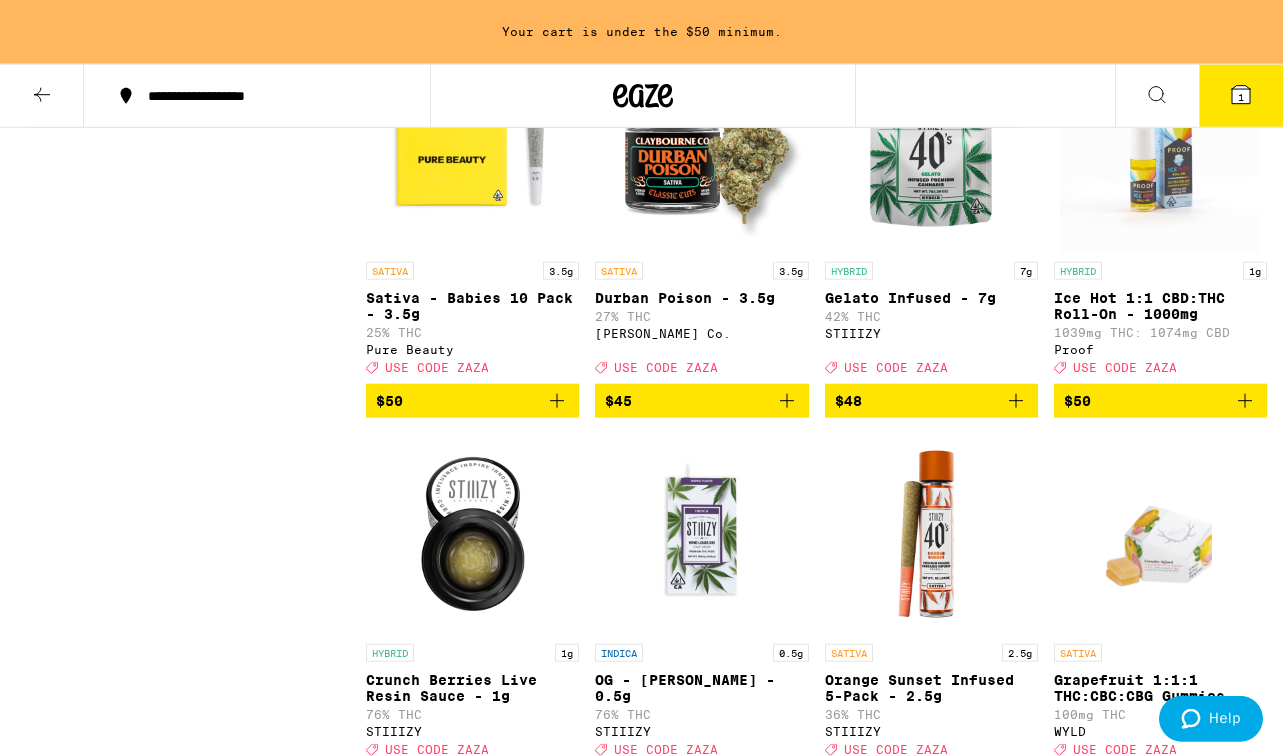 click 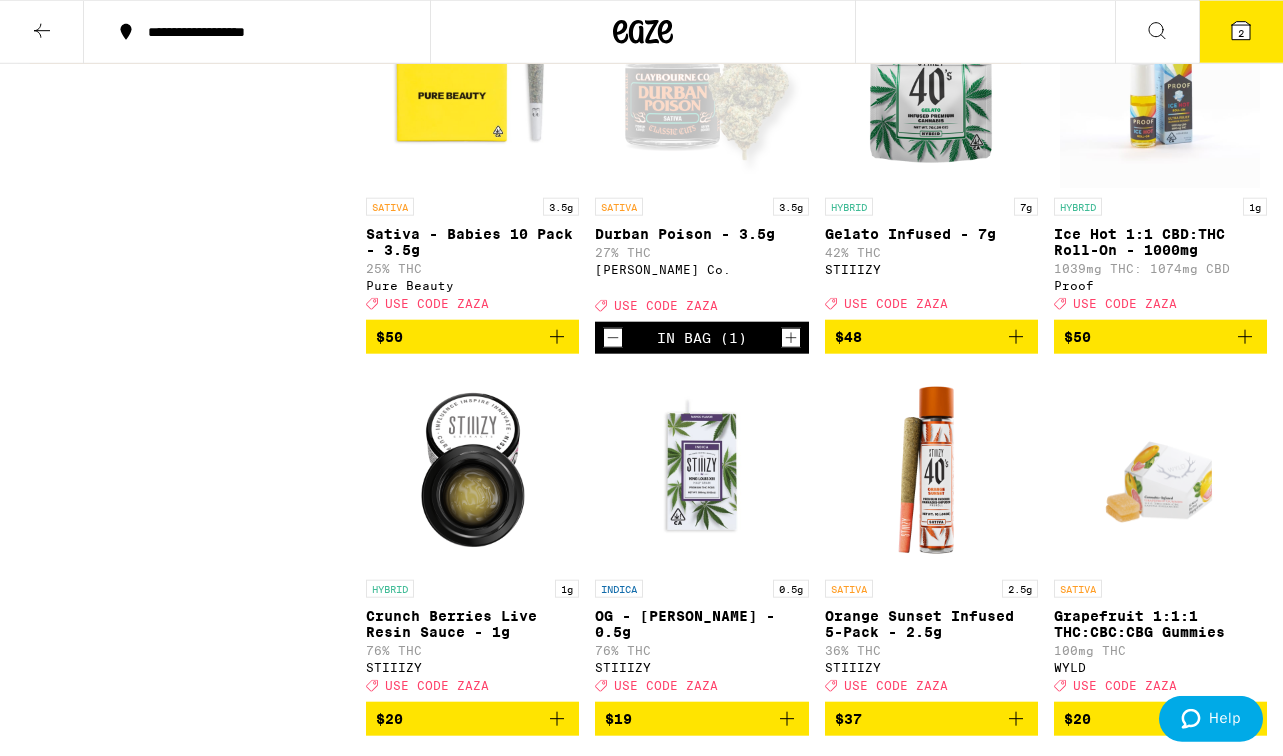scroll, scrollTop: 4427, scrollLeft: 0, axis: vertical 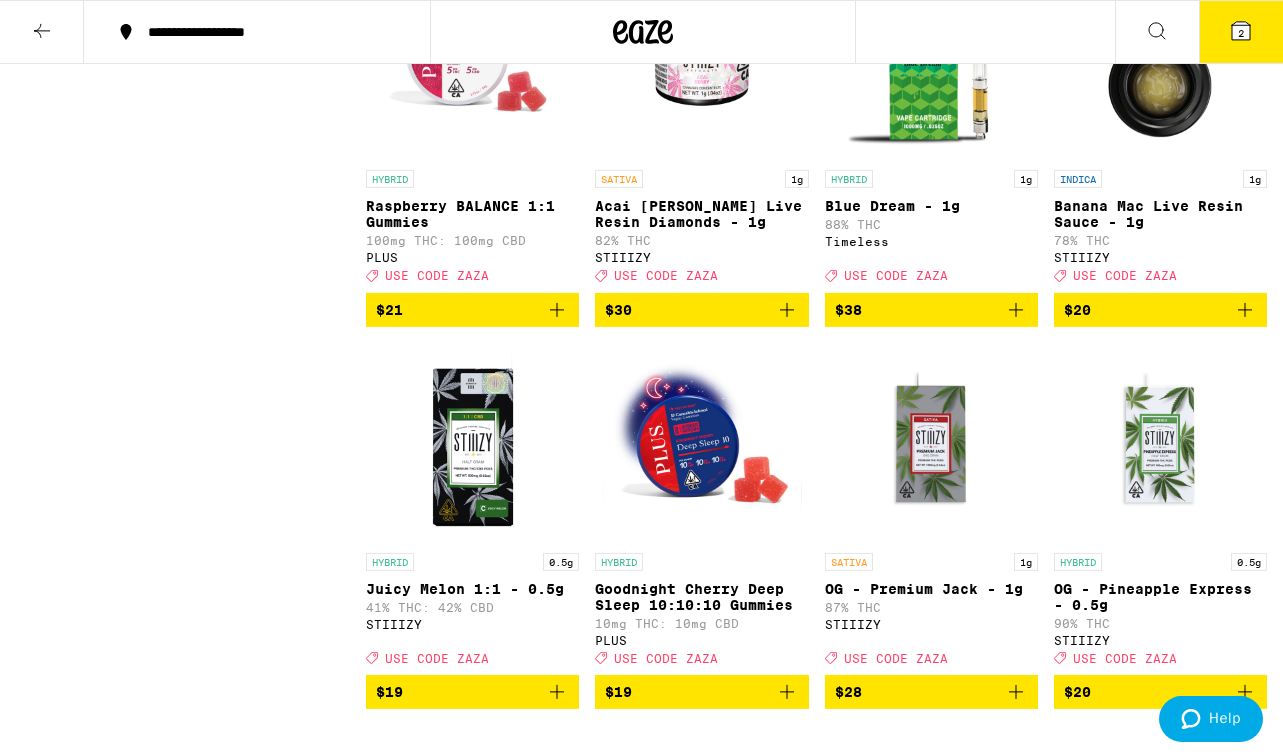 click 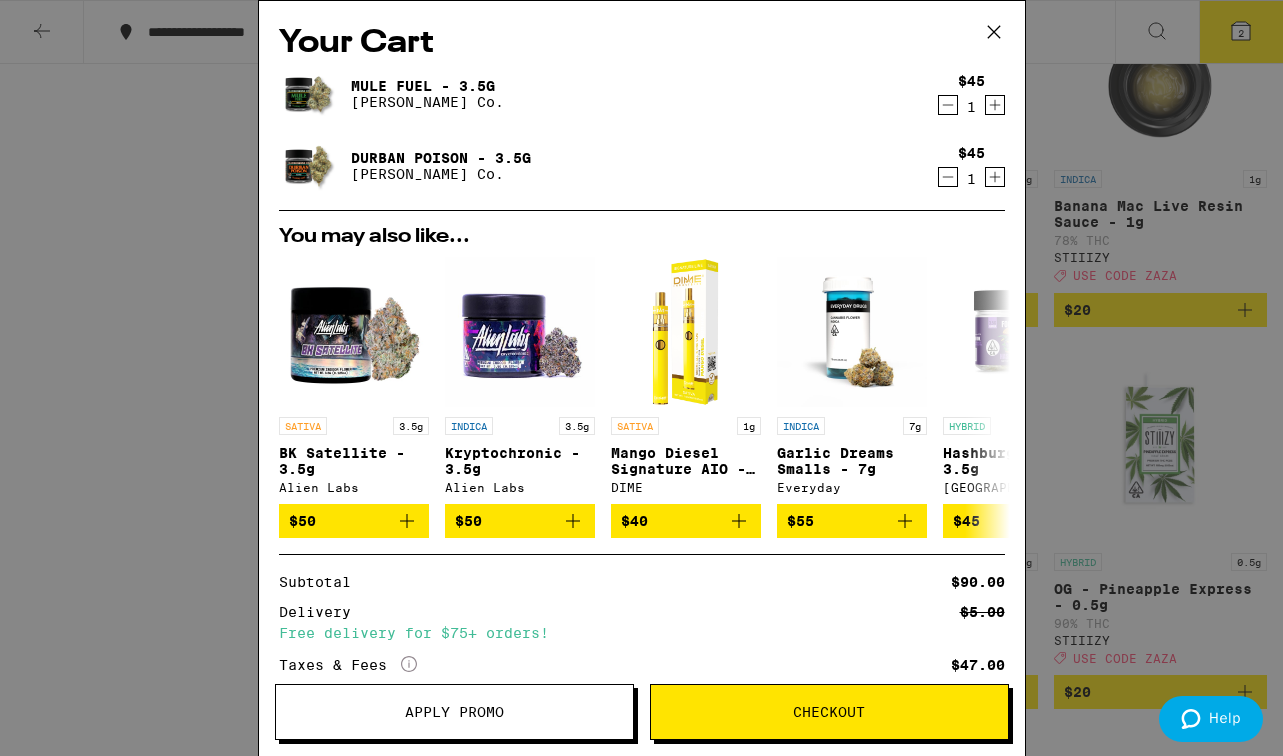 click on "Apply Promo" at bounding box center [454, 712] 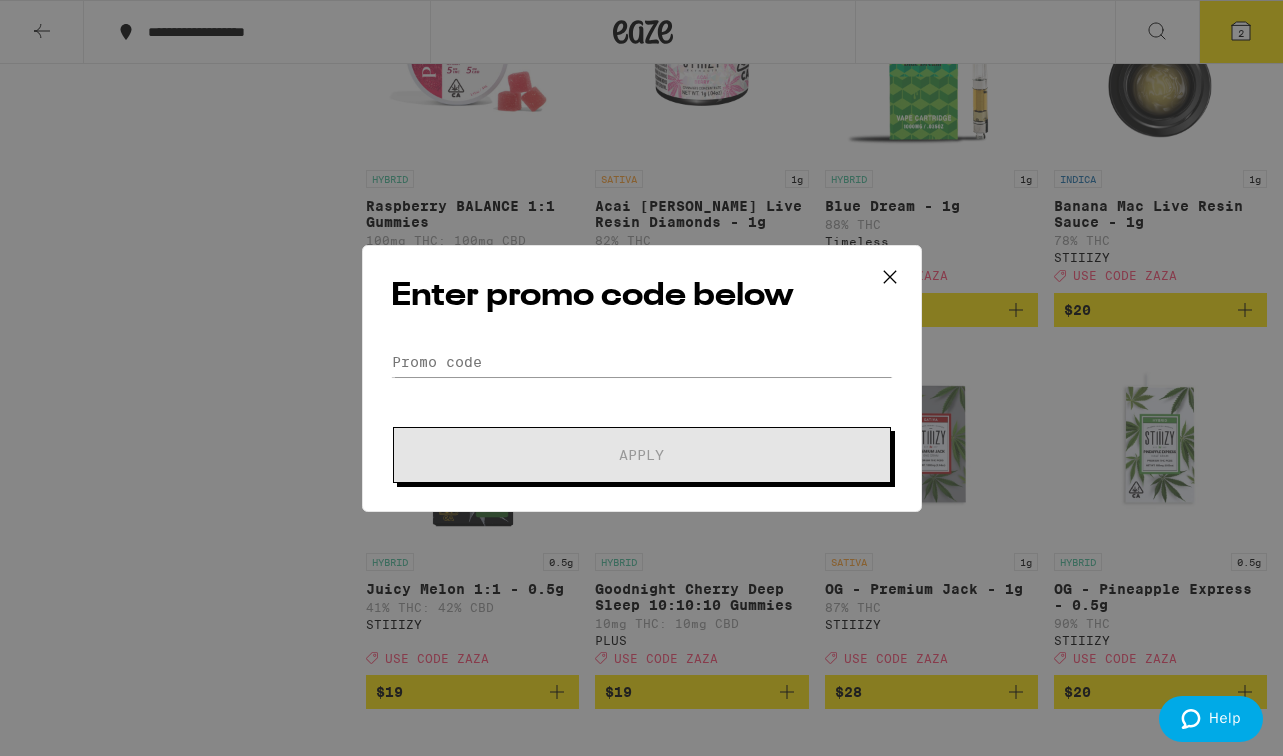click on "Enter promo code below Promo Code Apply" at bounding box center [641, 378] 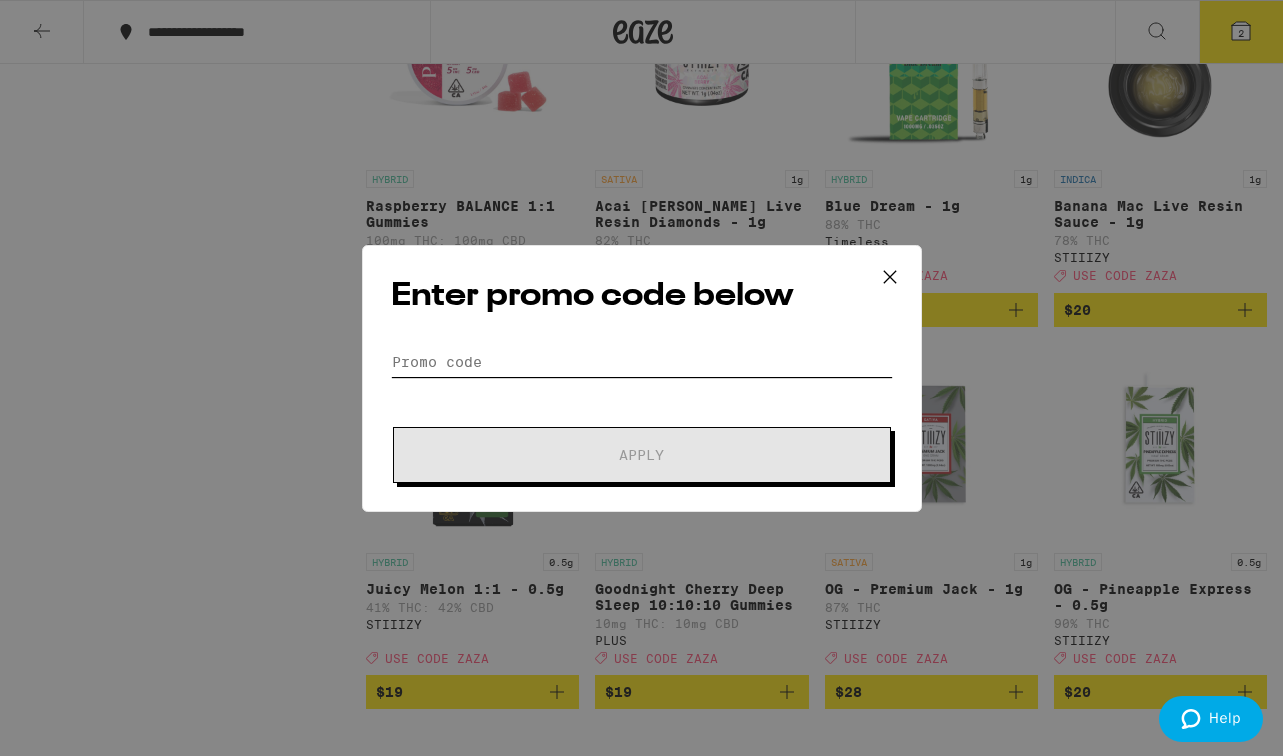click on "Promo Code" at bounding box center (642, 362) 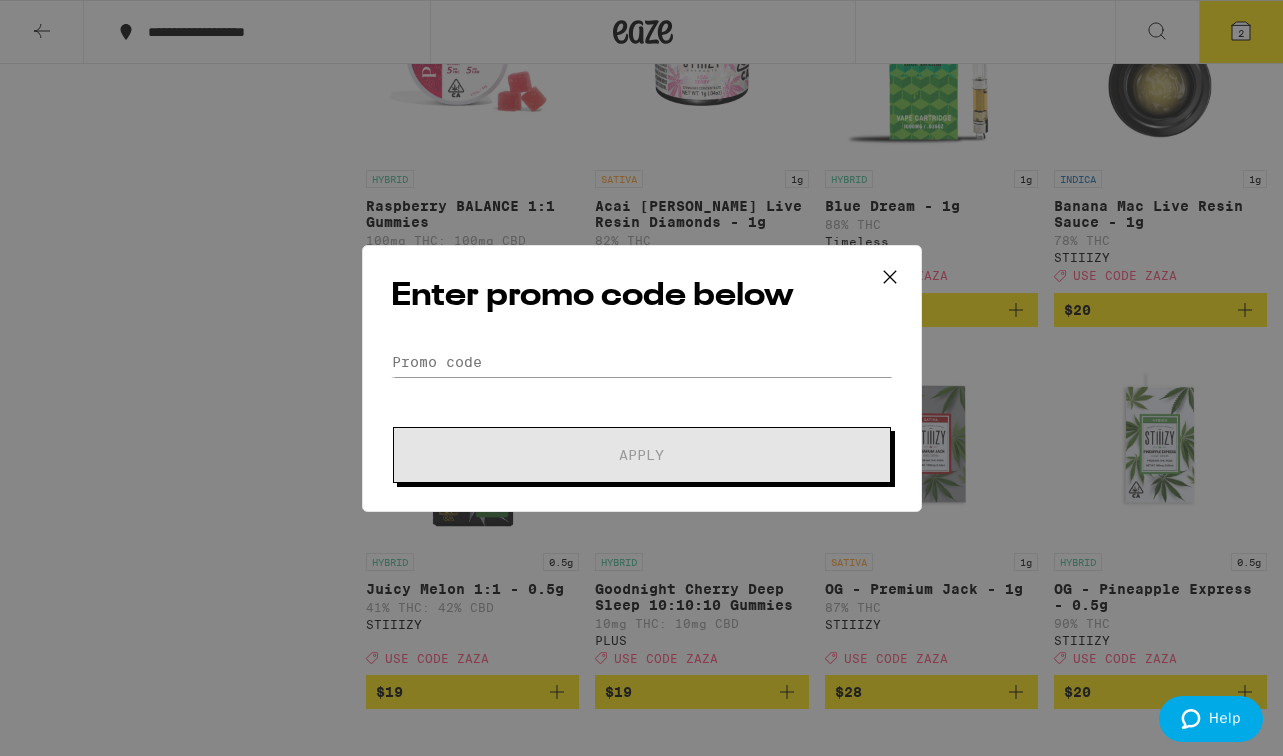 click on "Enter promo code below Promo Code Apply" at bounding box center (641, 378) 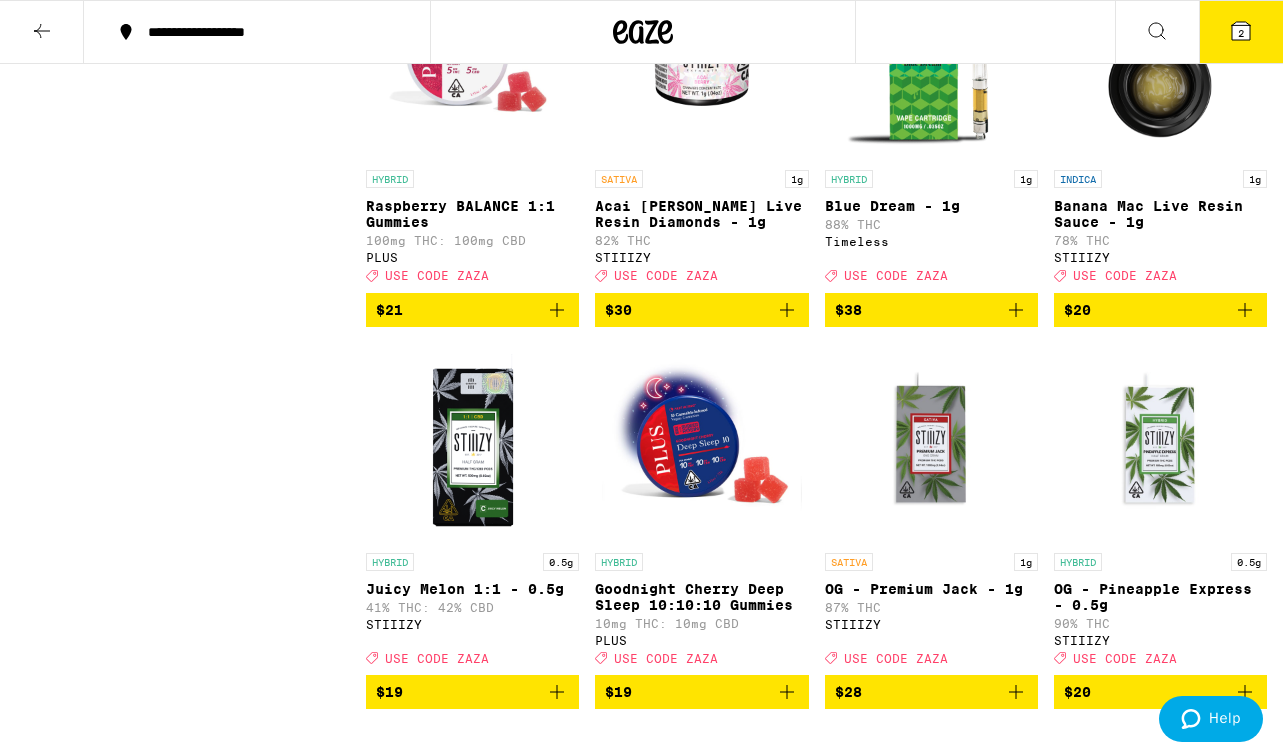 scroll, scrollTop: 0, scrollLeft: 0, axis: both 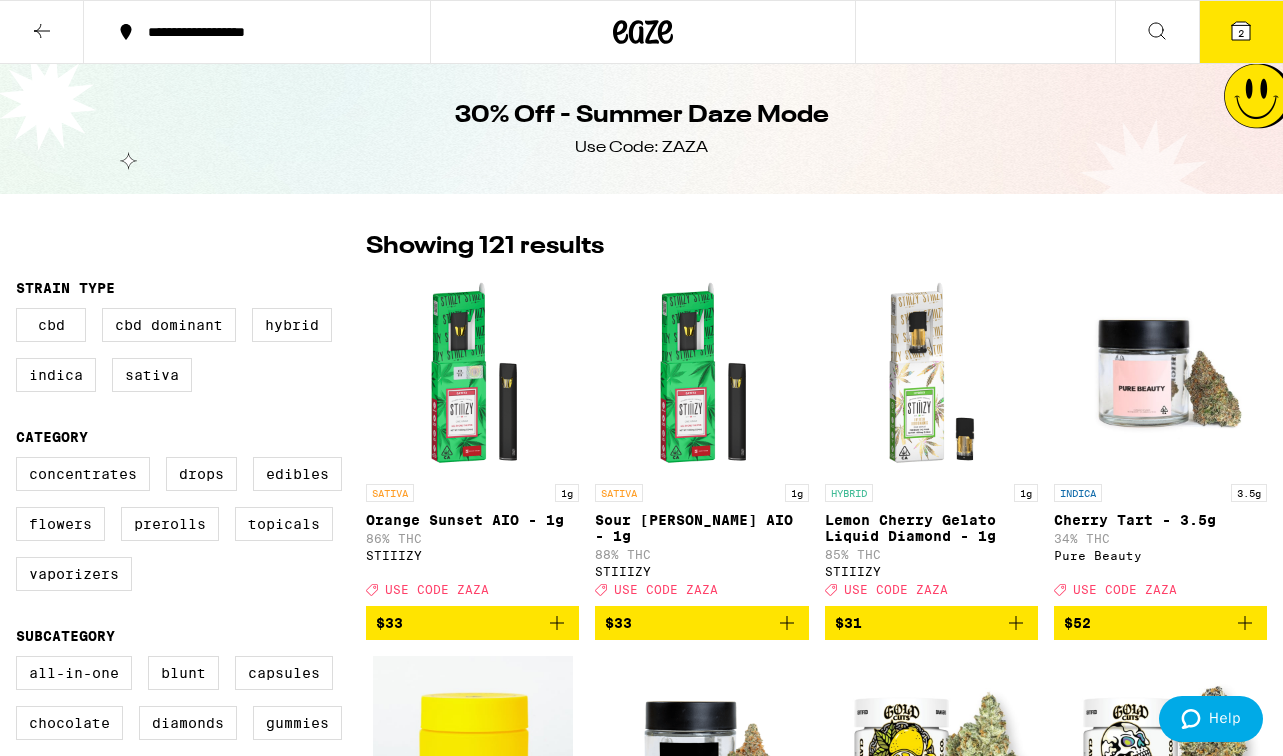 click on "2" at bounding box center [1241, 33] 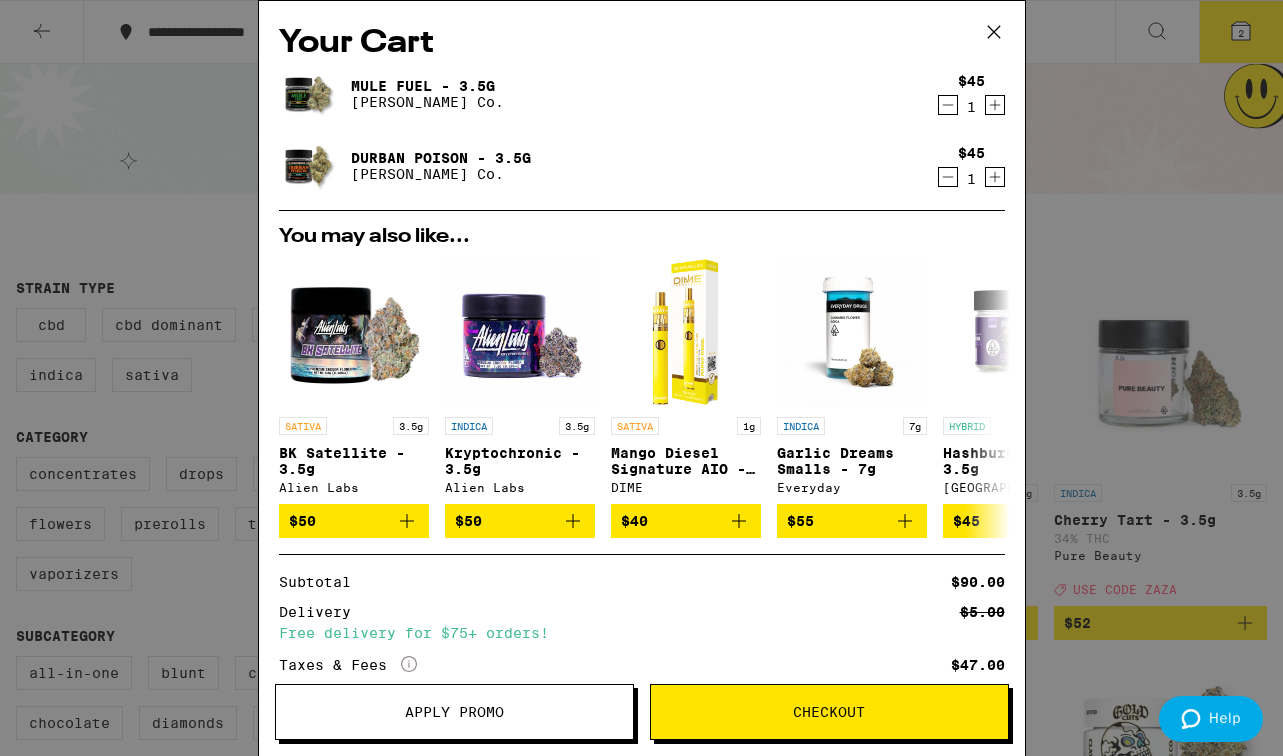 click on "Apply Promo" at bounding box center [454, 712] 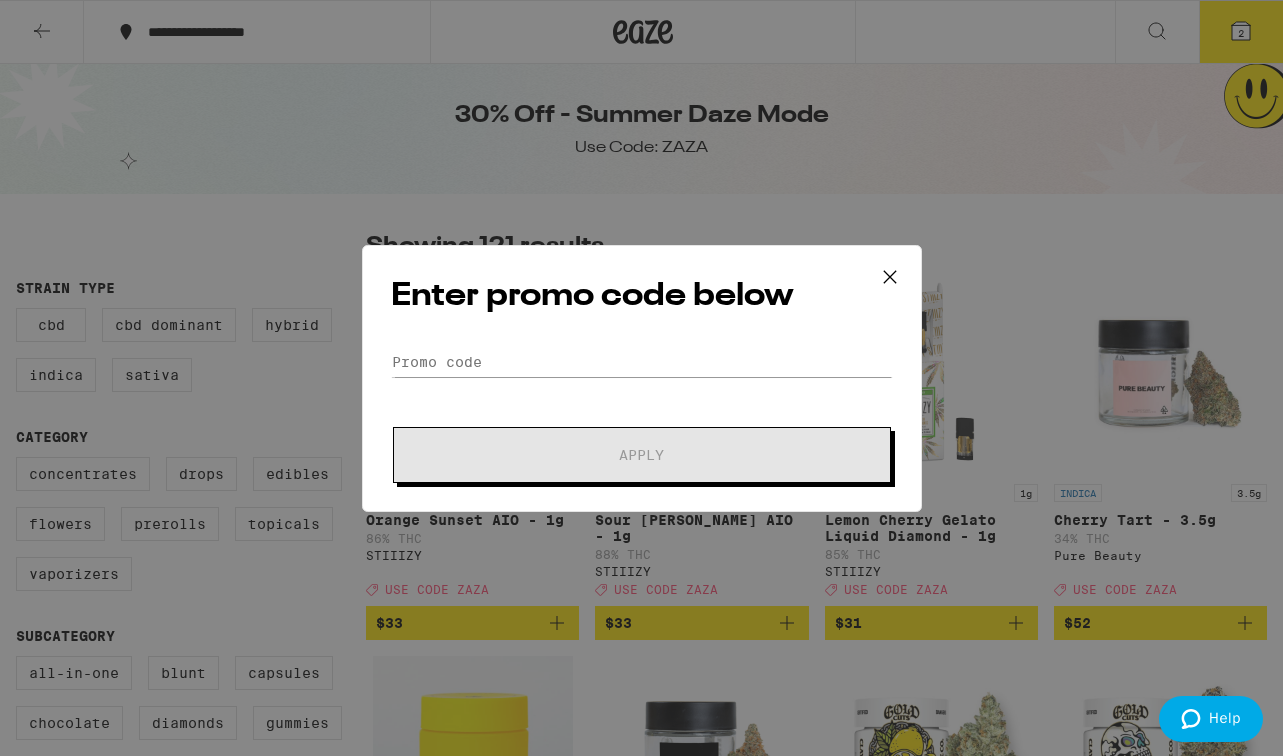 type 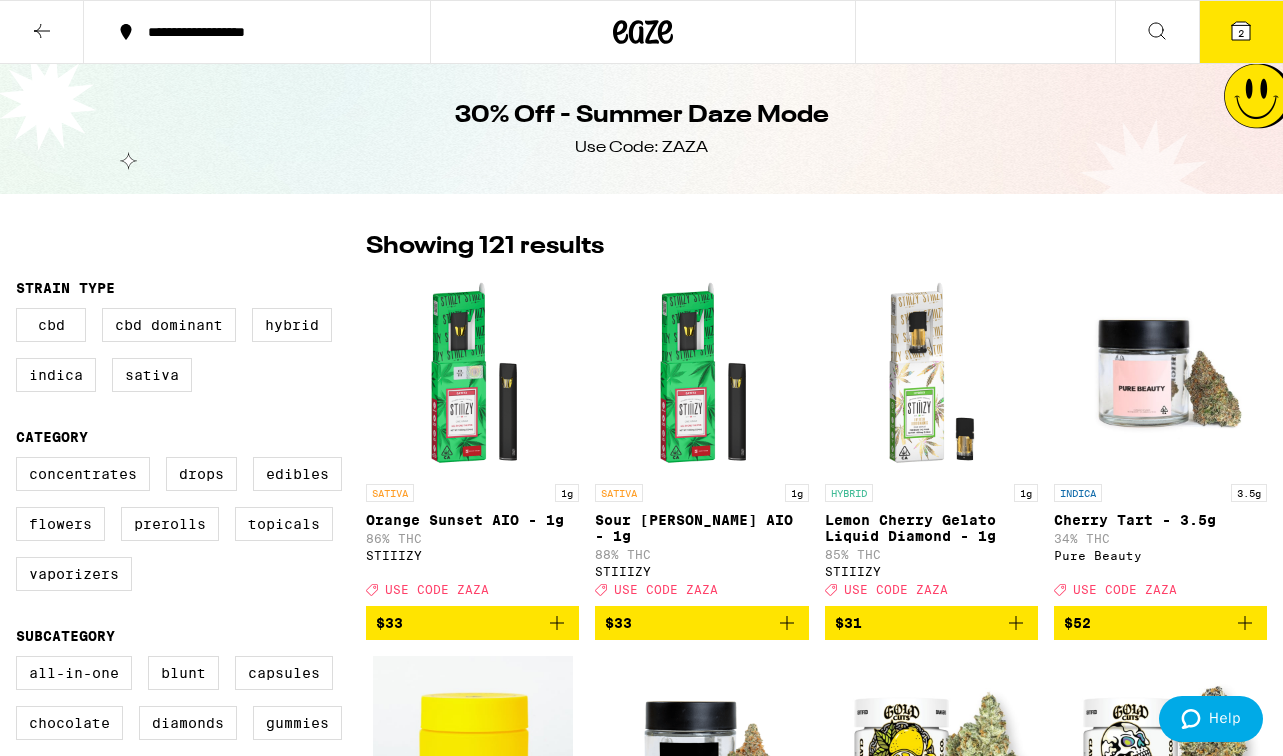 click on "Enter promo code below Promo Code Apply" at bounding box center [641, 378] 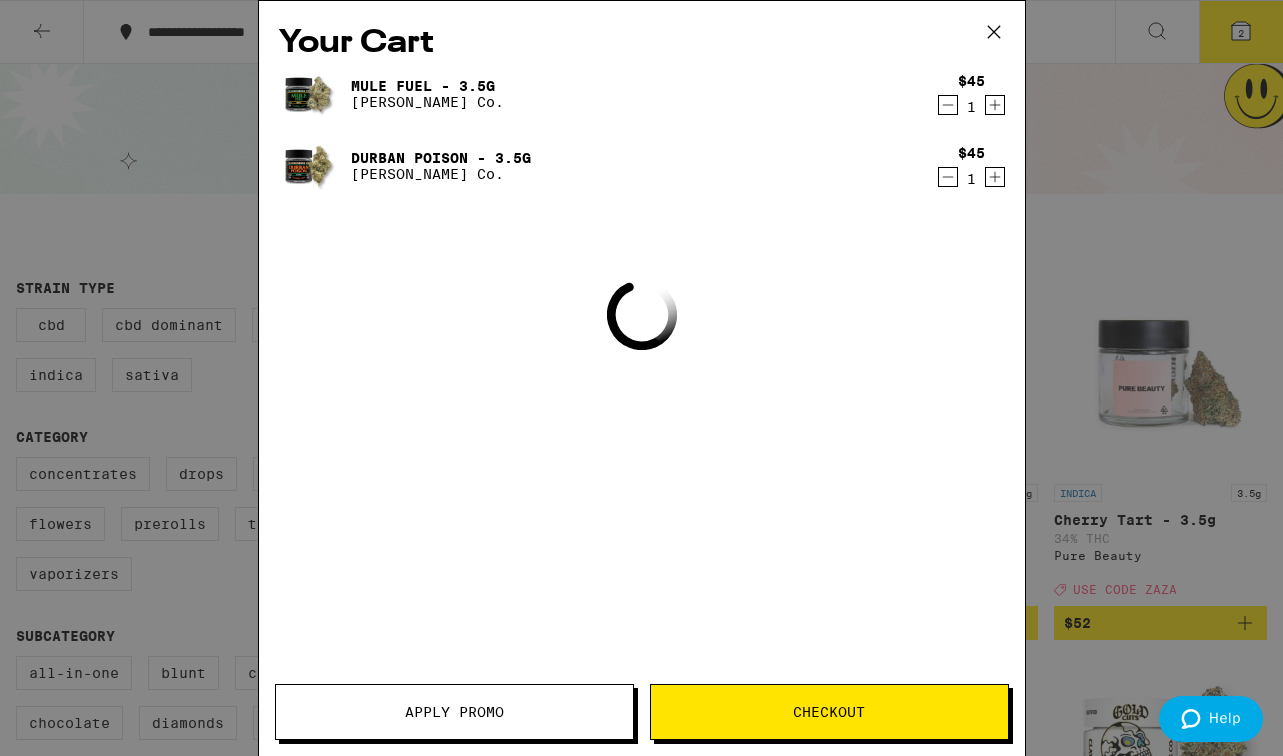 click on "Apply Promo" at bounding box center (454, 712) 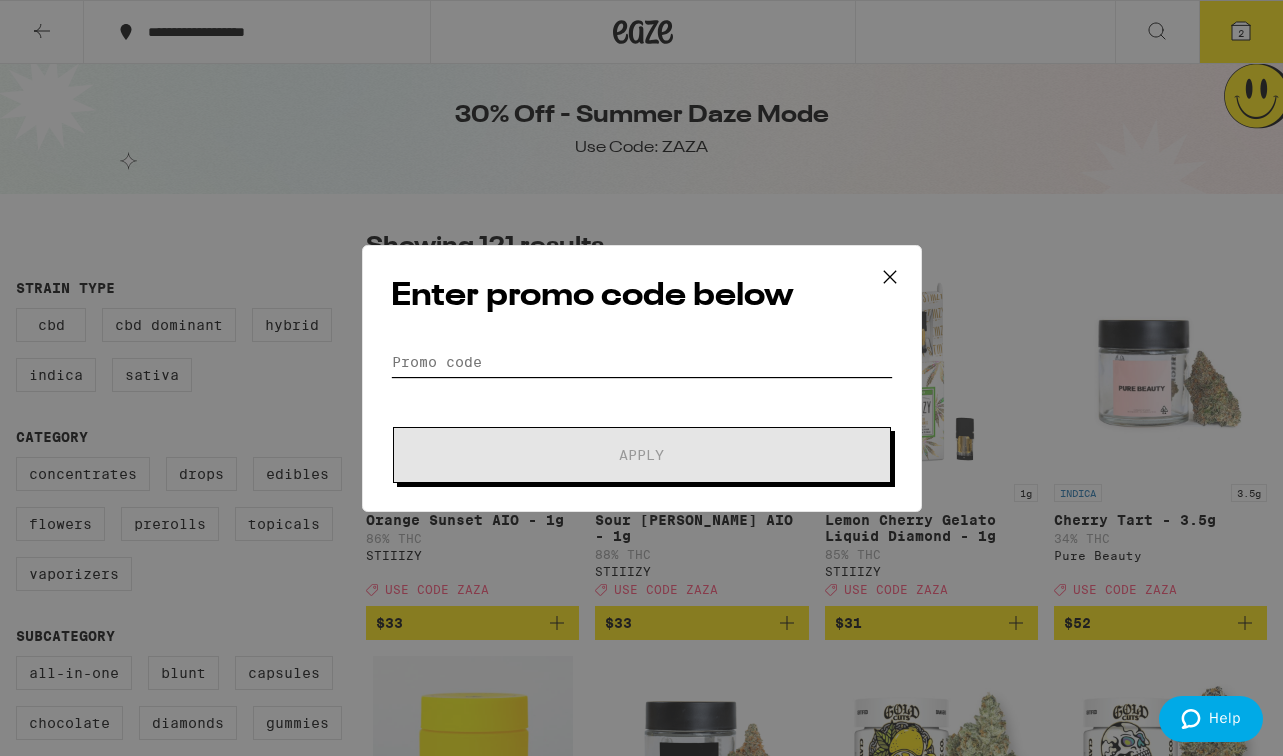 click on "Promo Code" at bounding box center (642, 362) 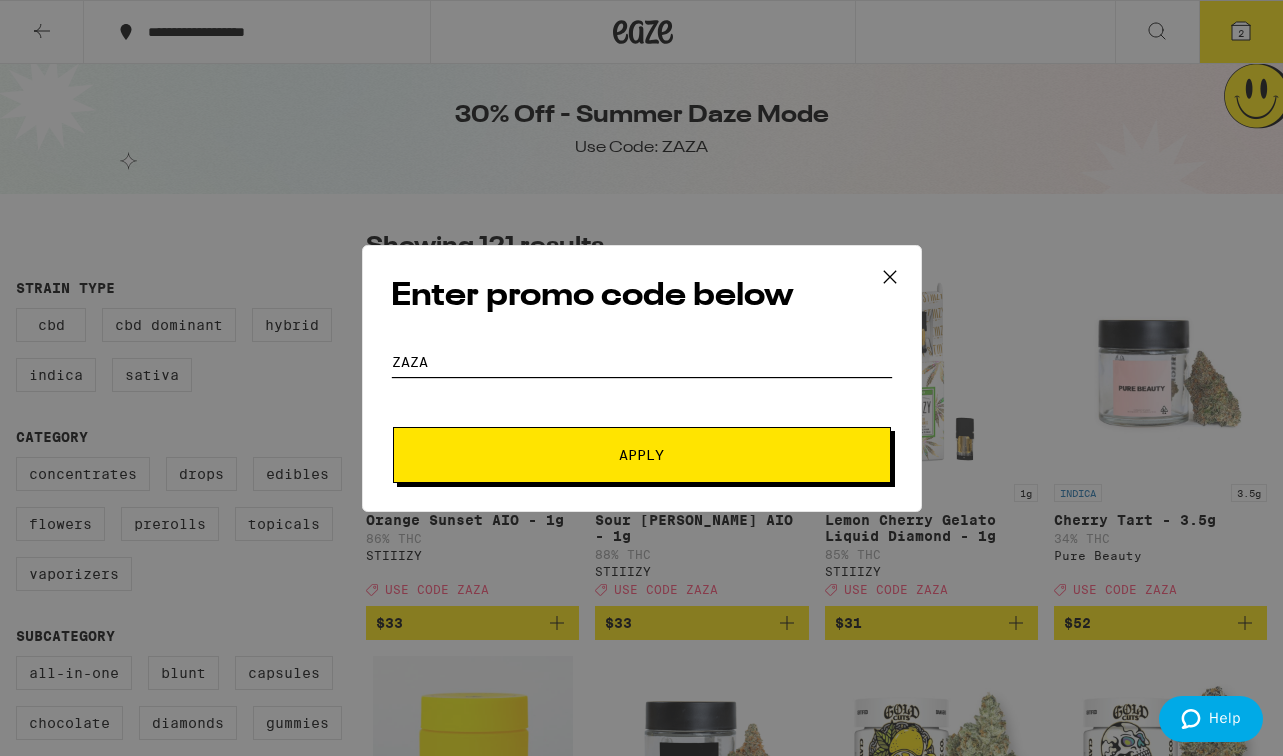 type on "zaza" 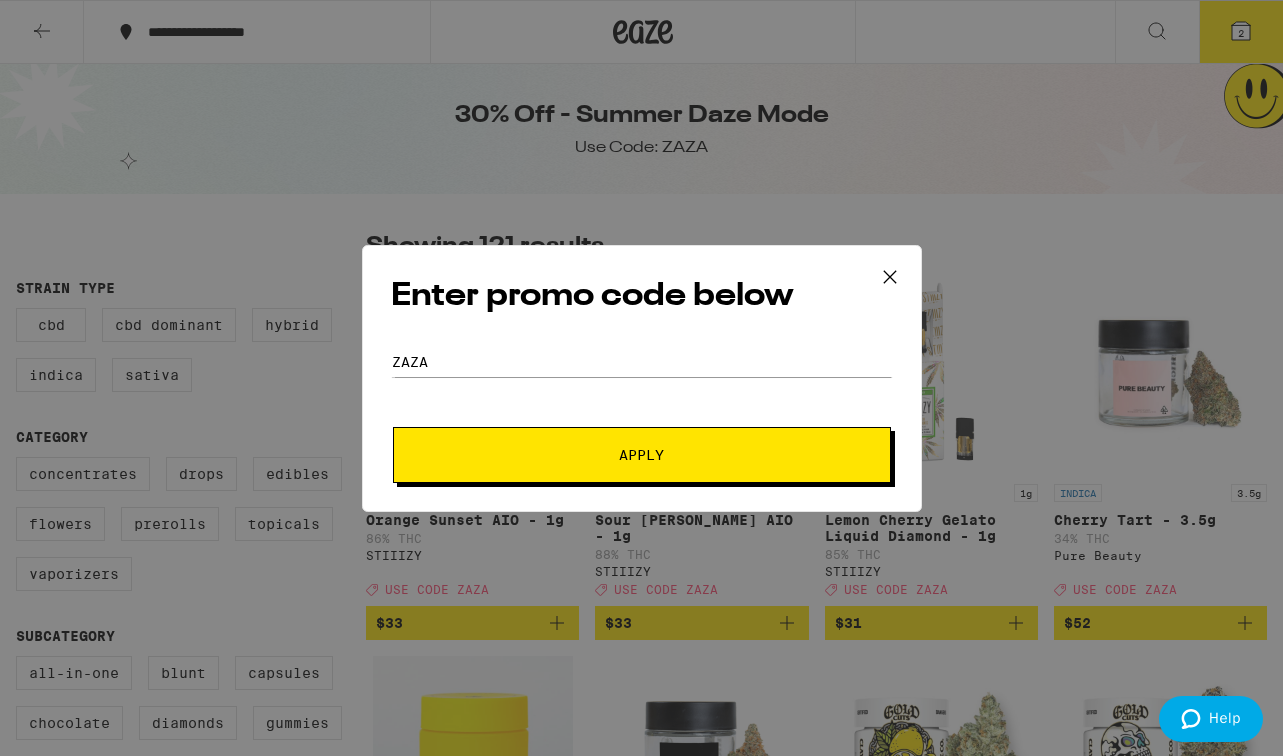 click on "Apply" at bounding box center (642, 455) 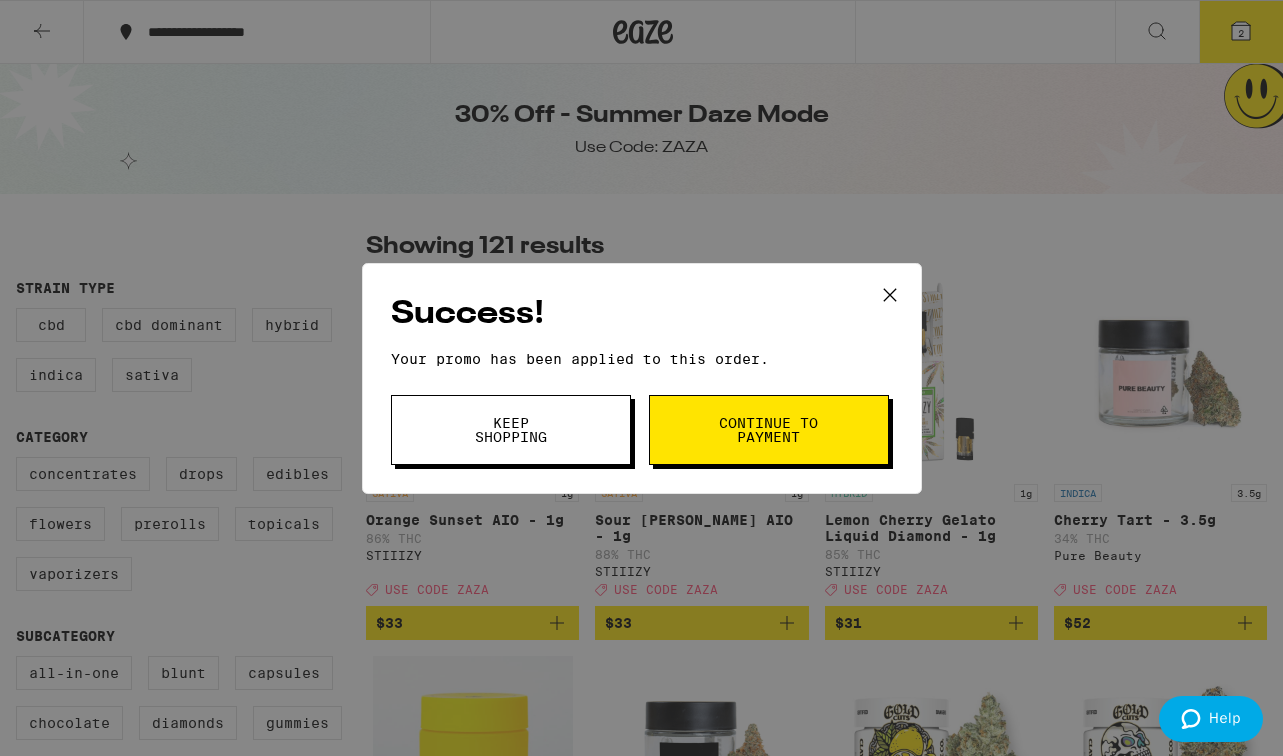 click on "Continue to payment" at bounding box center [769, 430] 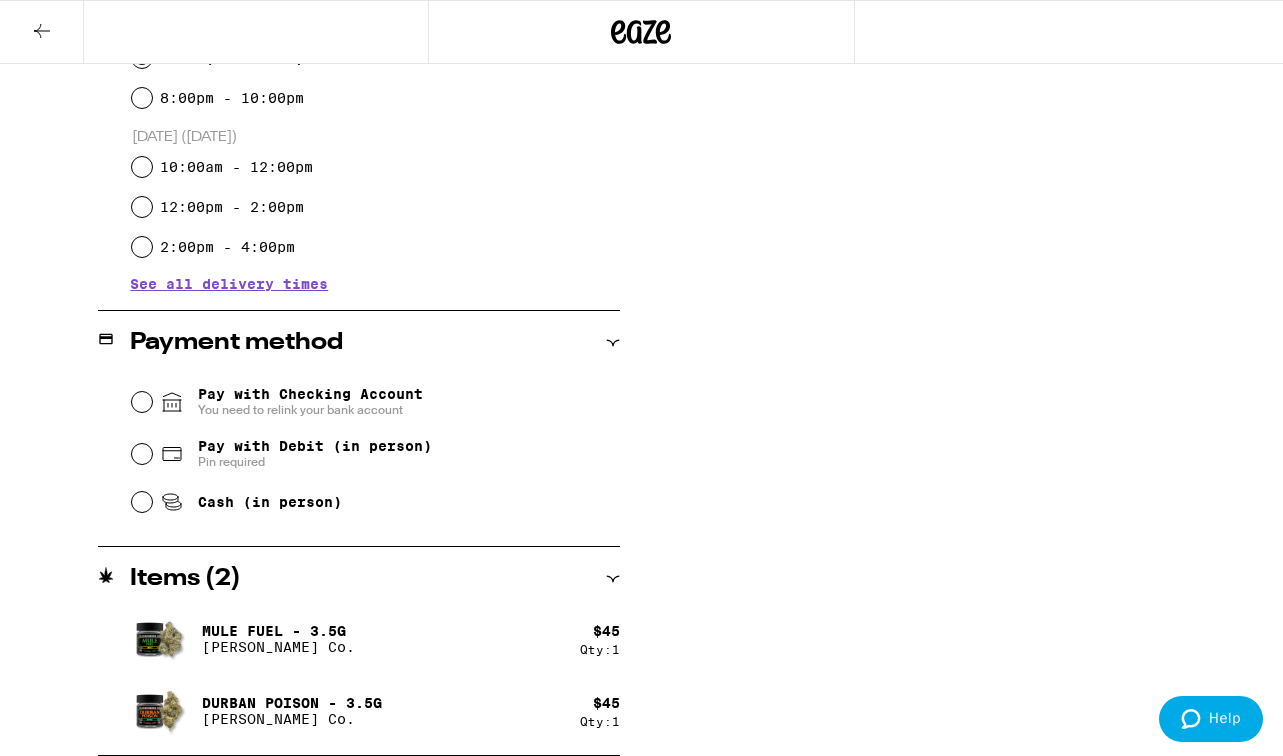 scroll, scrollTop: 602, scrollLeft: 0, axis: vertical 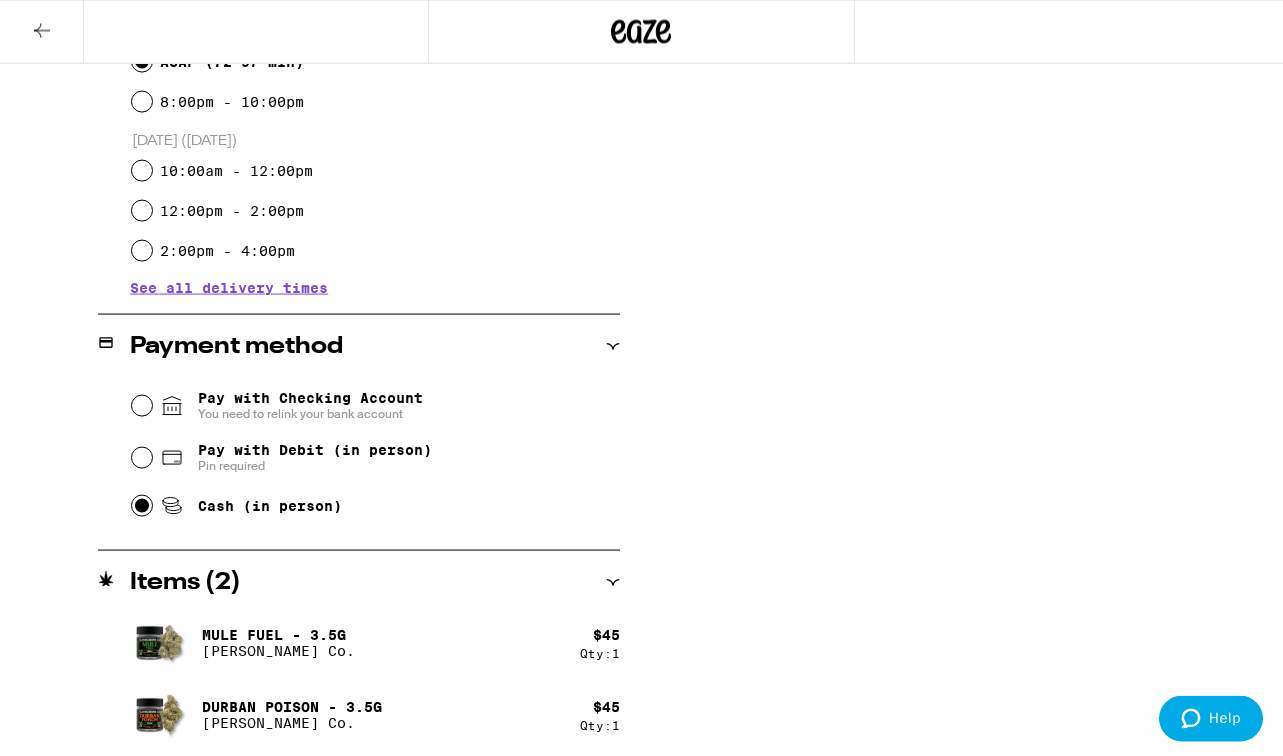 click on "Cash (in person)" at bounding box center (142, 506) 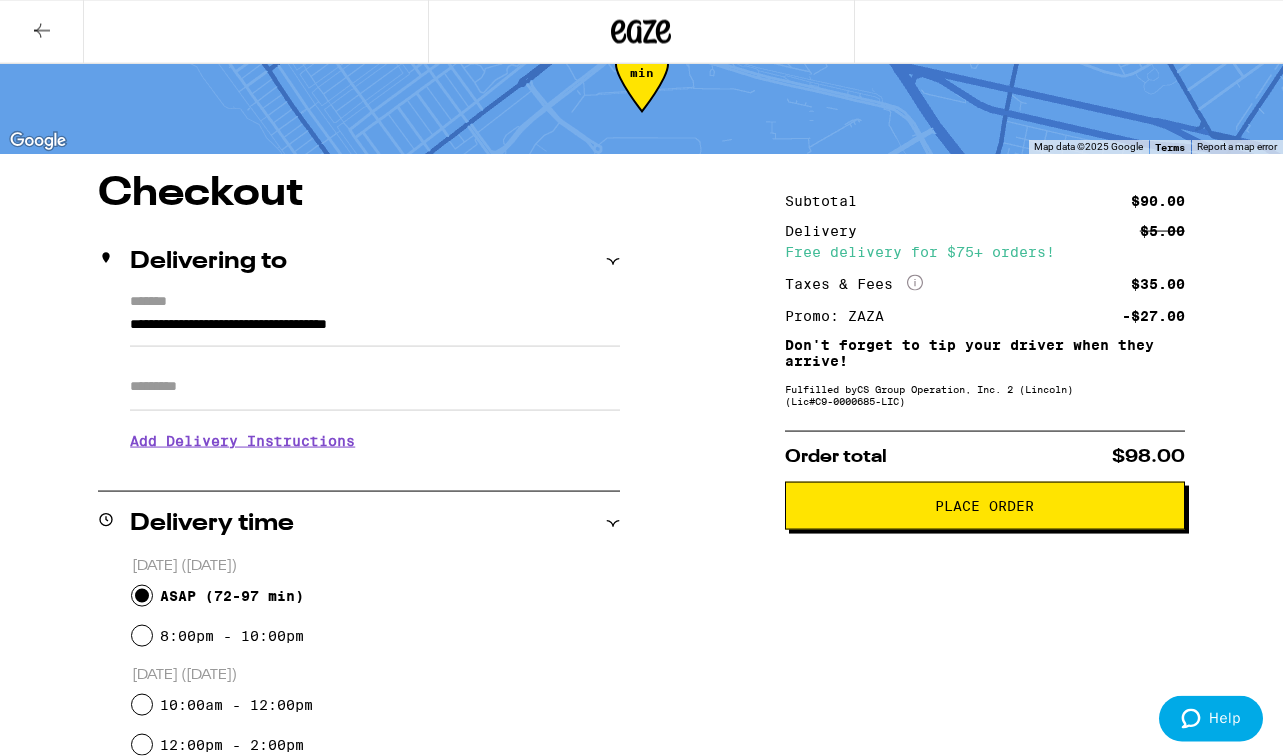scroll, scrollTop: 66, scrollLeft: 0, axis: vertical 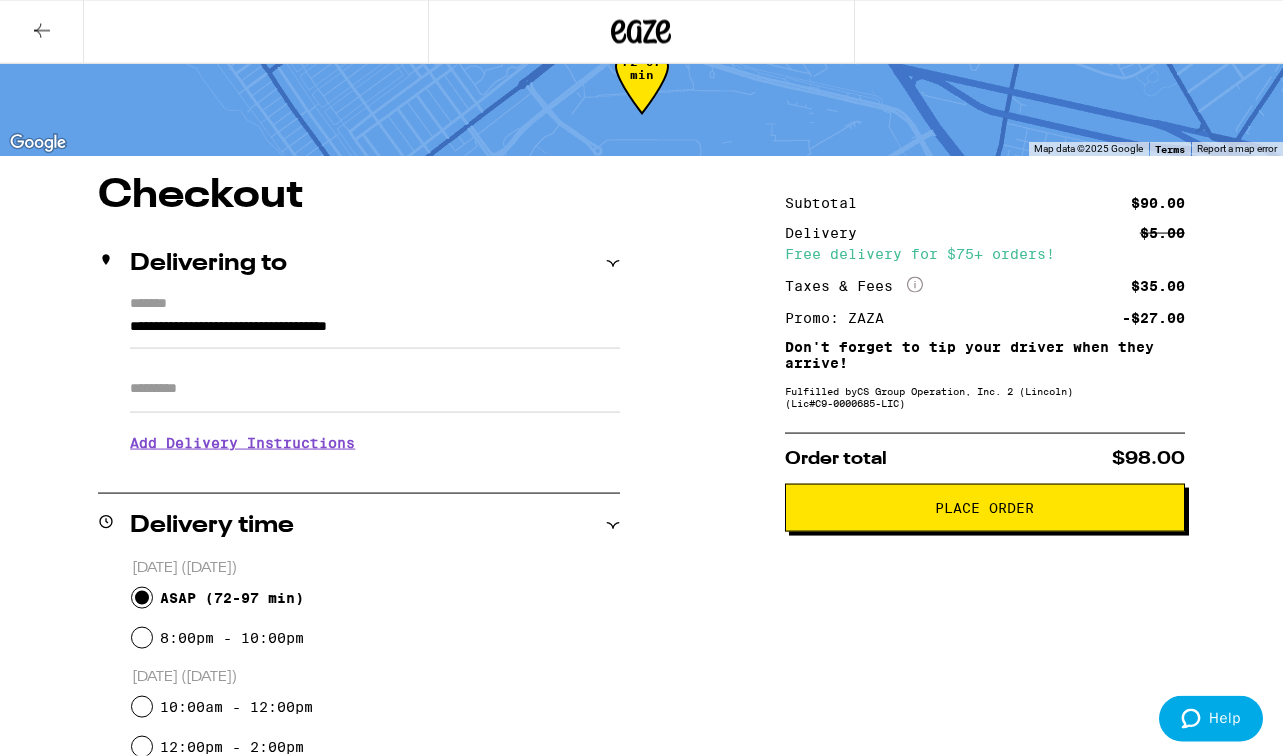 click 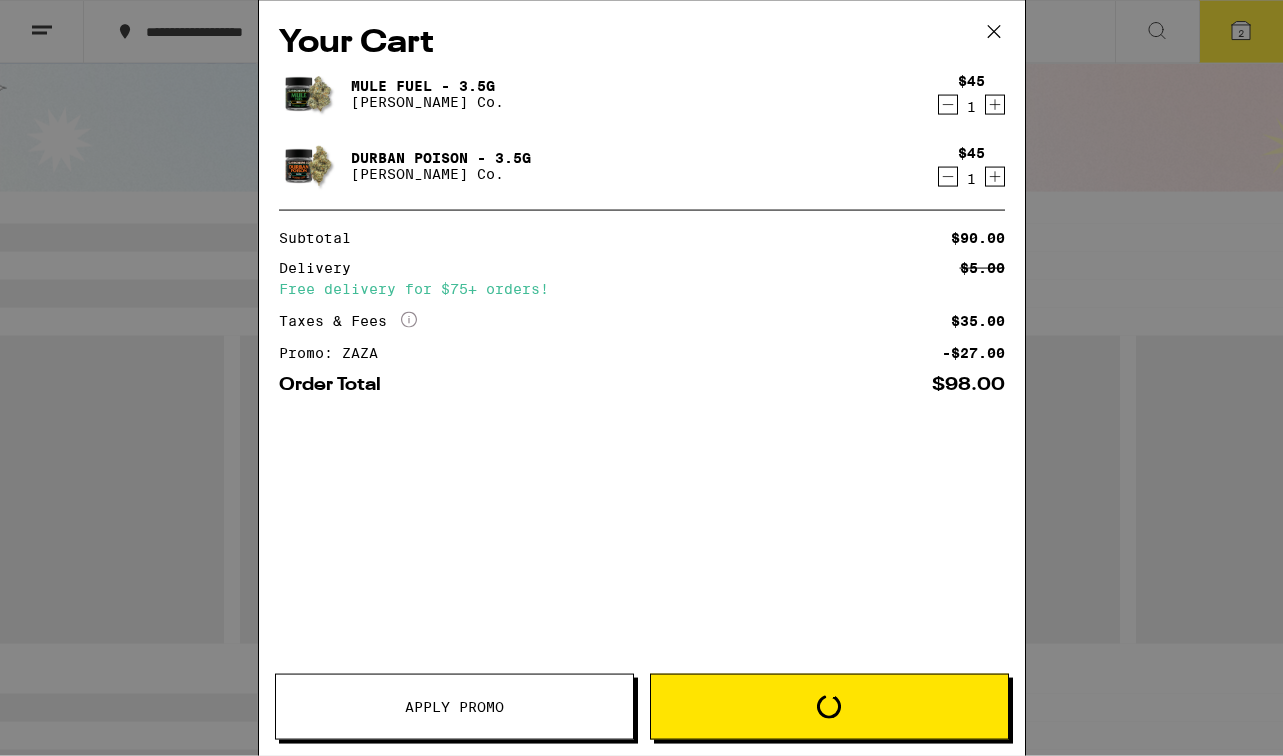 scroll, scrollTop: 0, scrollLeft: 0, axis: both 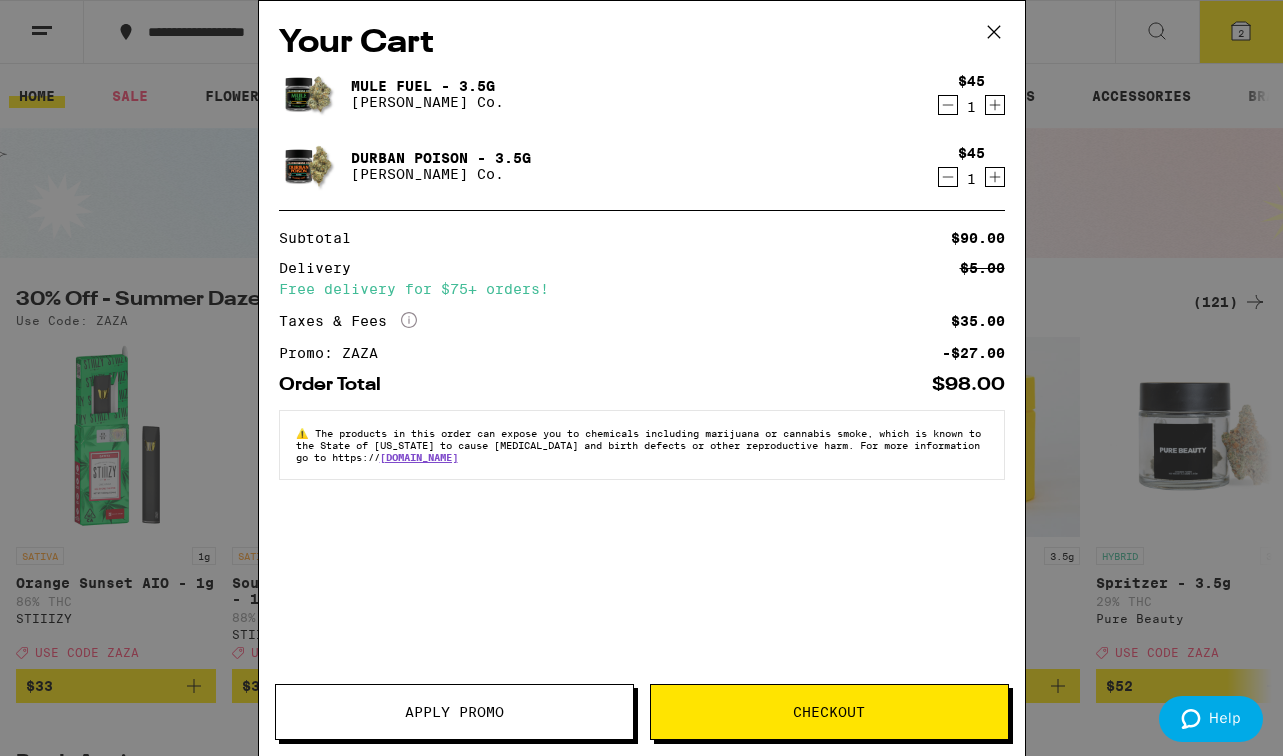 click 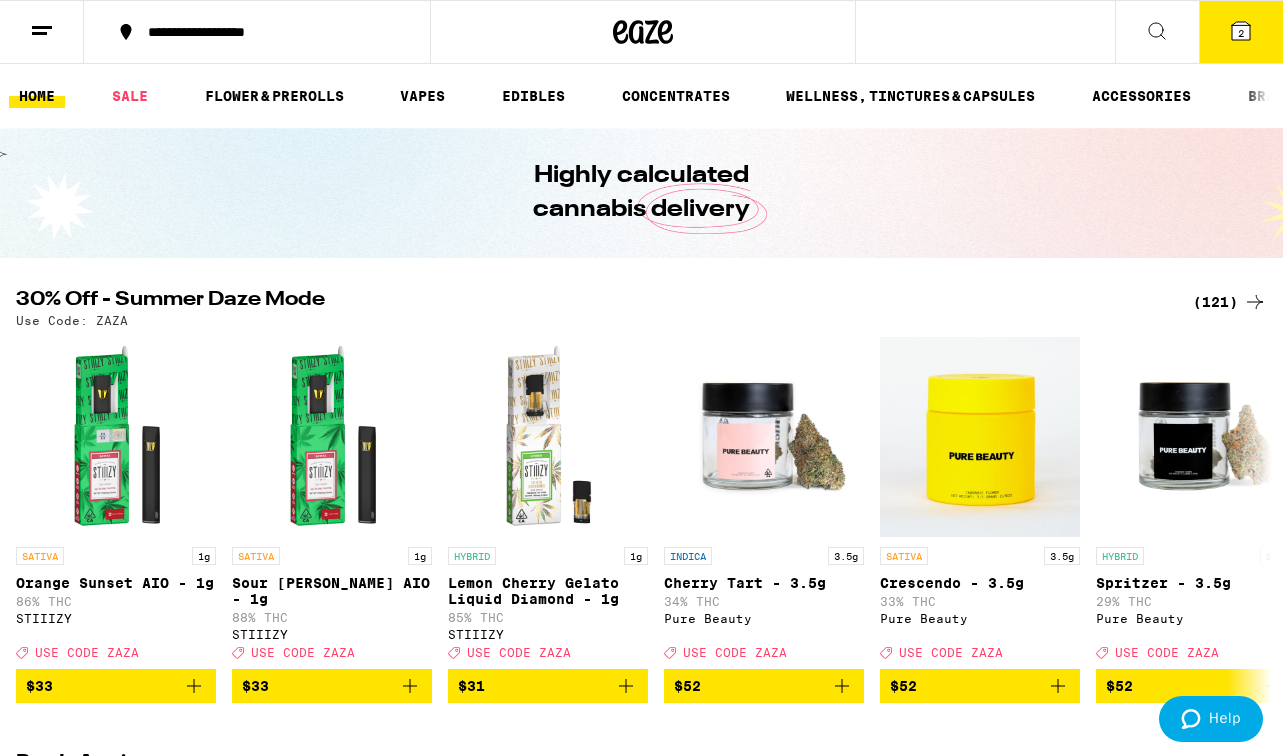 click on "Your Cart Mule Fuel - 3.5g Claybourne Co. $45 1 Durban Poison - 3.5g Claybourne Co. $45 1 Subtotal $90.00 Delivery $5.00 Free delivery for $75+ orders! Taxes & Fees More Info $35.00 Promo: ZAZA -$27.00 Order Total $98.00 ⚠️ The products in this order can expose you to chemicals including marijuana or cannabis smoke, which is known to the State of California to cause cancer and birth defects or other reproductive harm. For more information go to https:// www.P65Warnings.ca.gov Apply Promo Checkout" at bounding box center [641, 378] 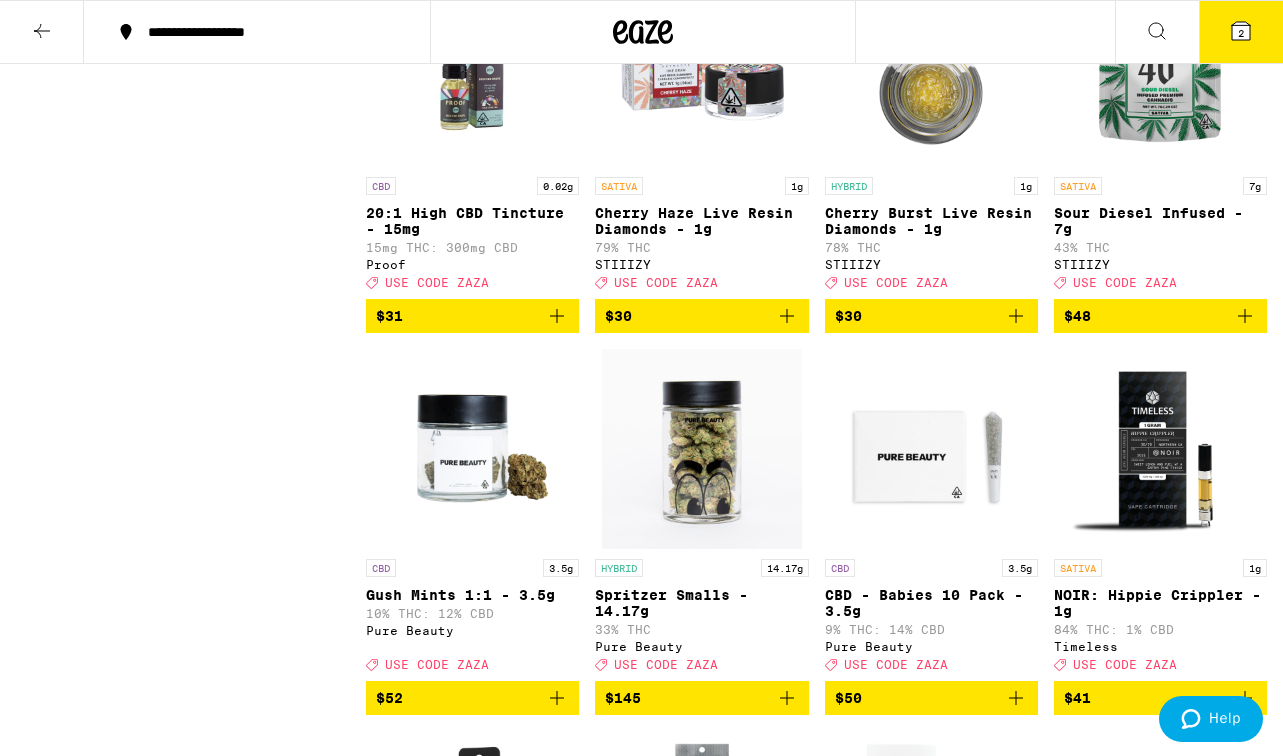 scroll, scrollTop: 1318, scrollLeft: 0, axis: vertical 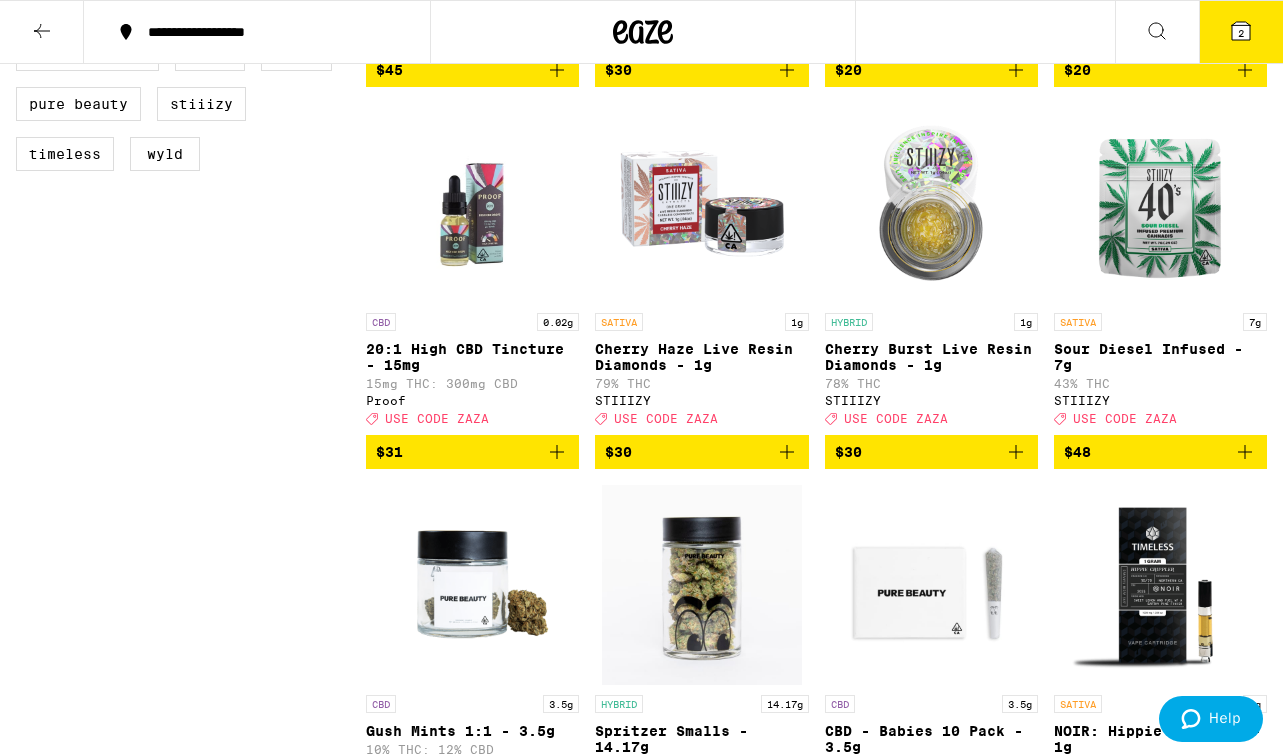 click at bounding box center [1160, 203] 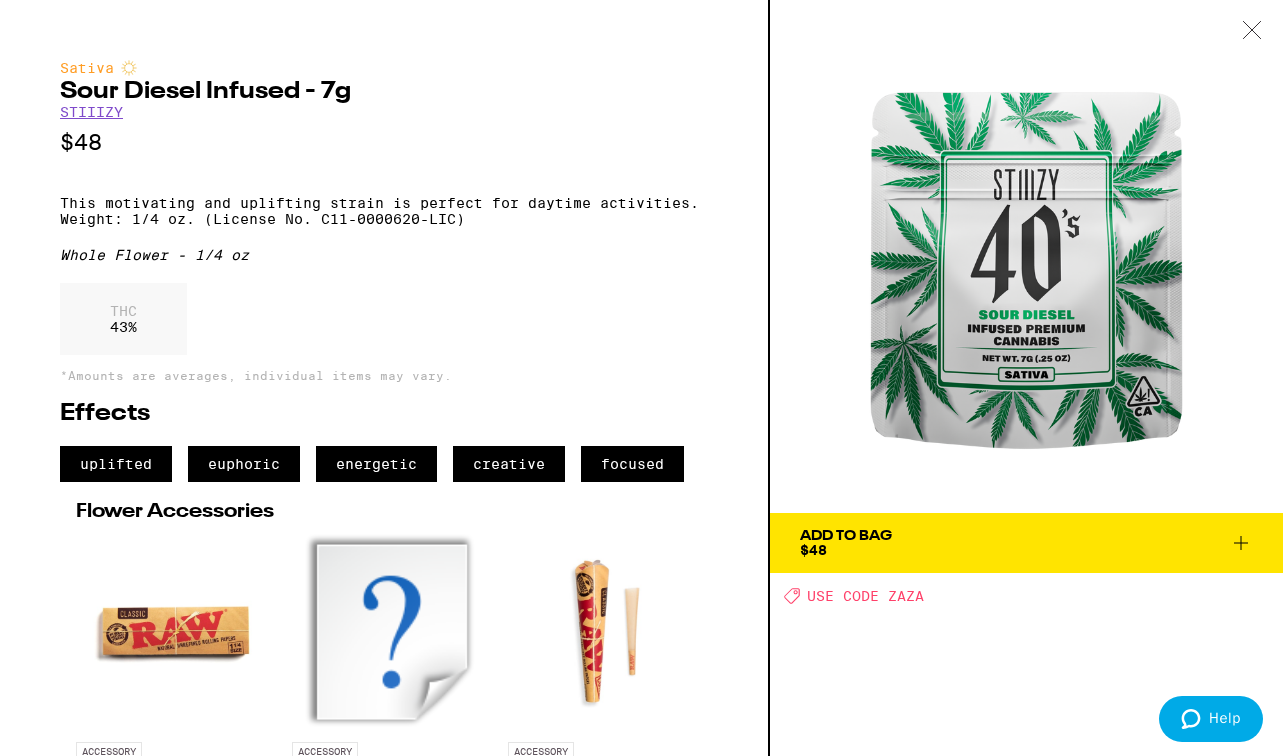 click 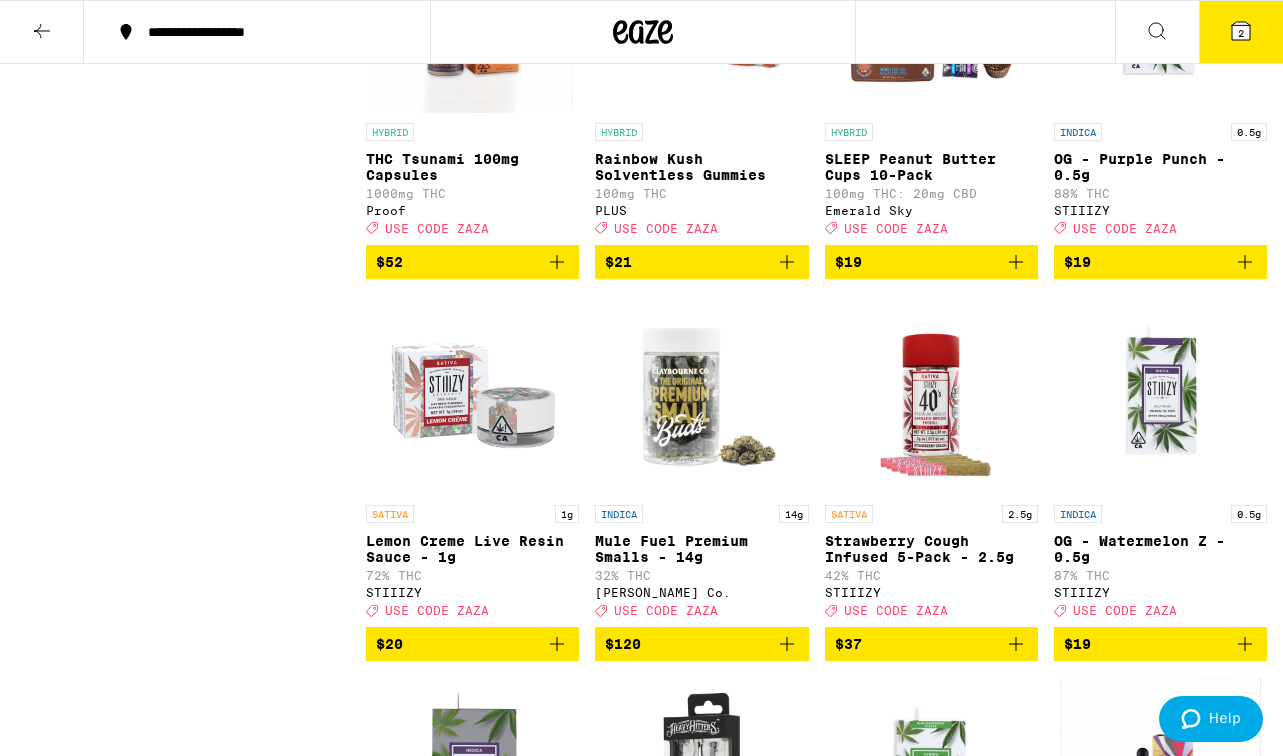 scroll, scrollTop: 5716, scrollLeft: 0, axis: vertical 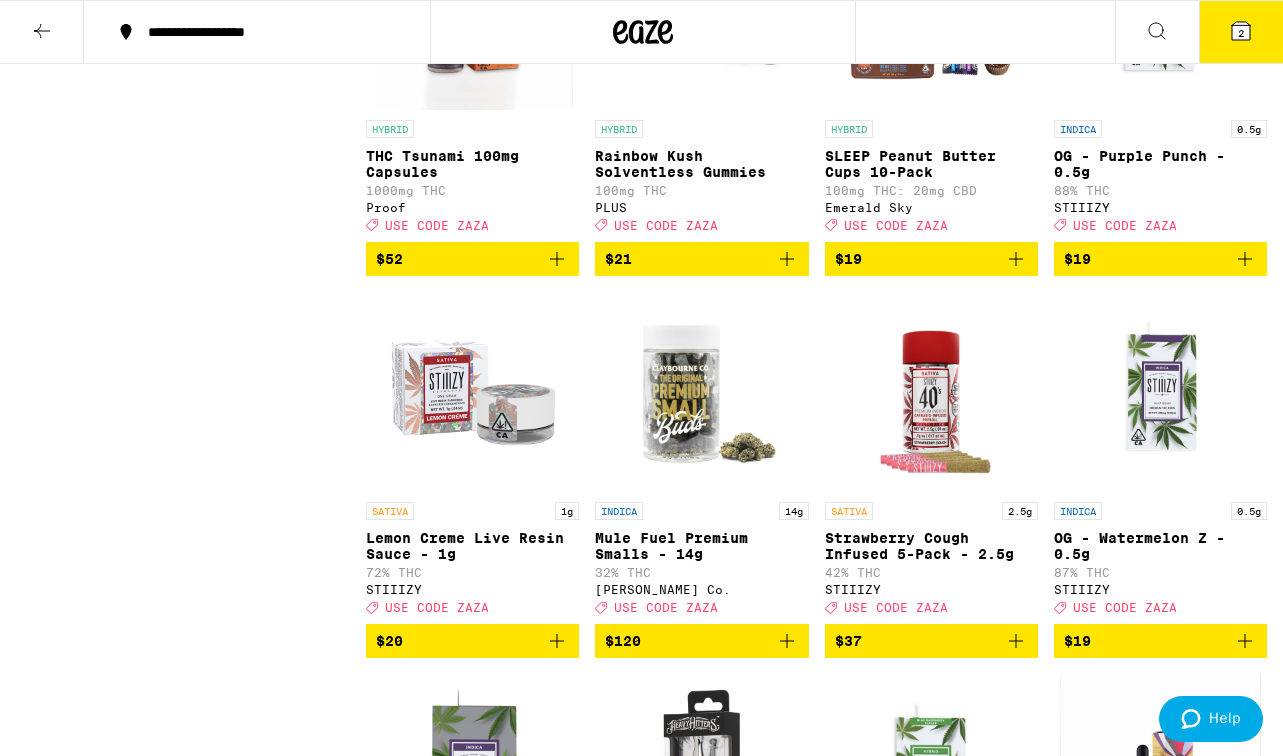 click at bounding box center [1160, 10] 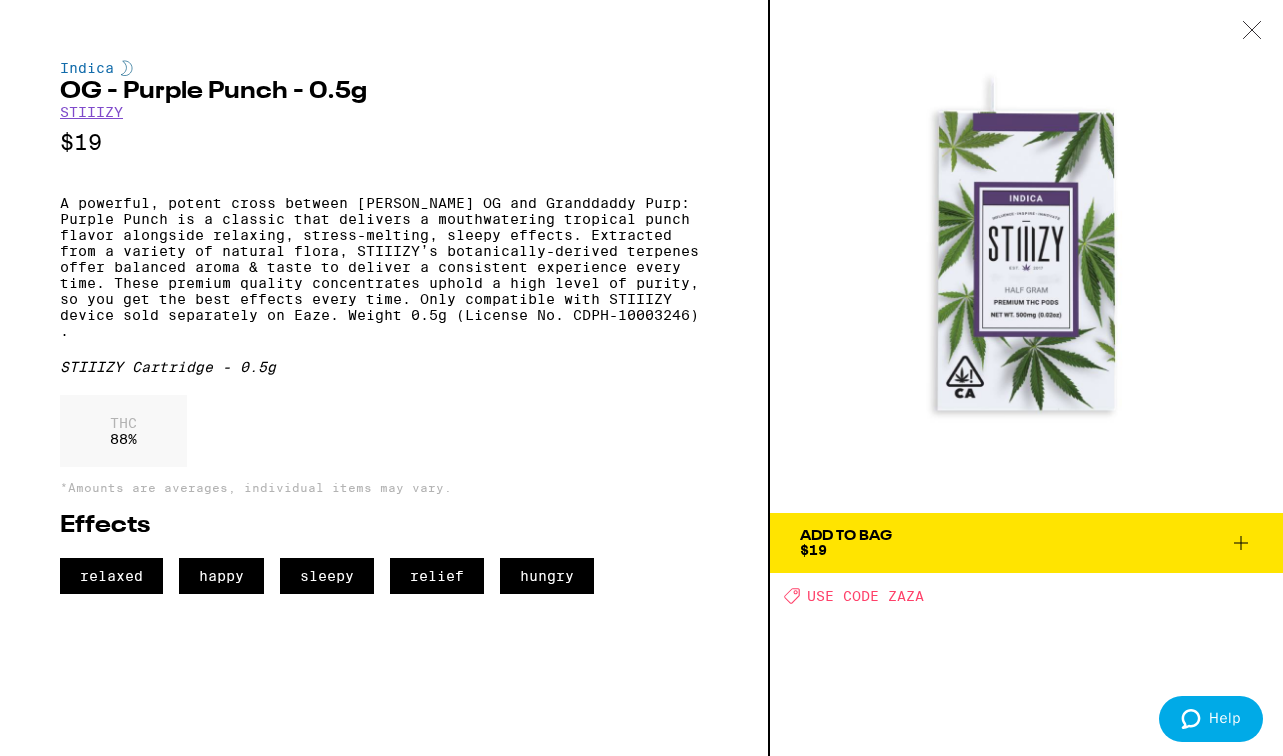 click at bounding box center [1252, 31] 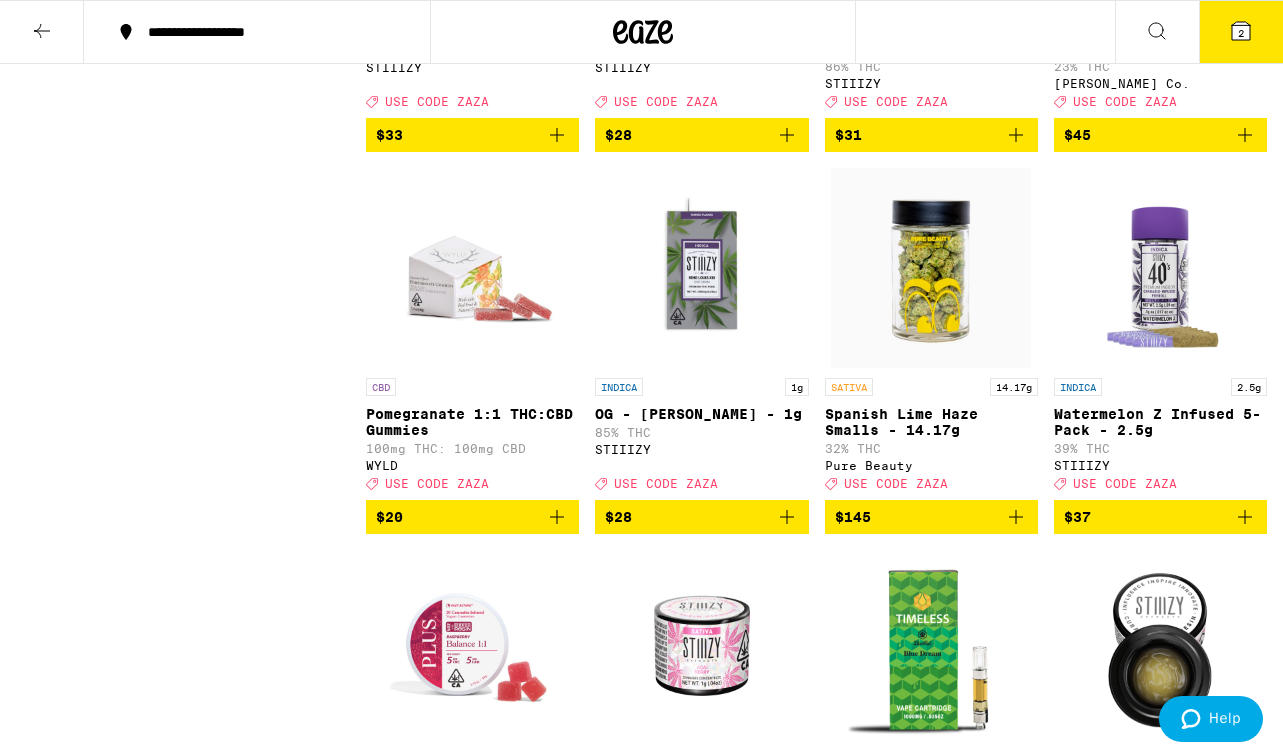 scroll, scrollTop: 10429, scrollLeft: 0, axis: vertical 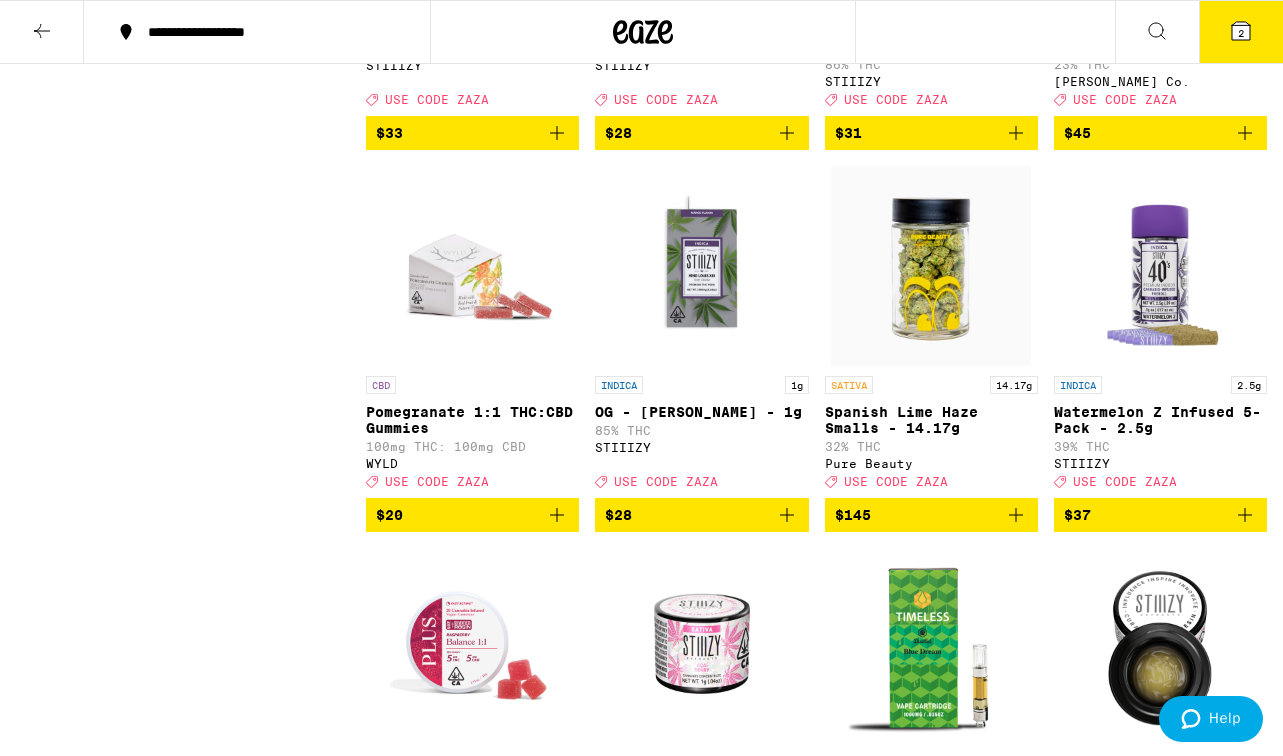 click 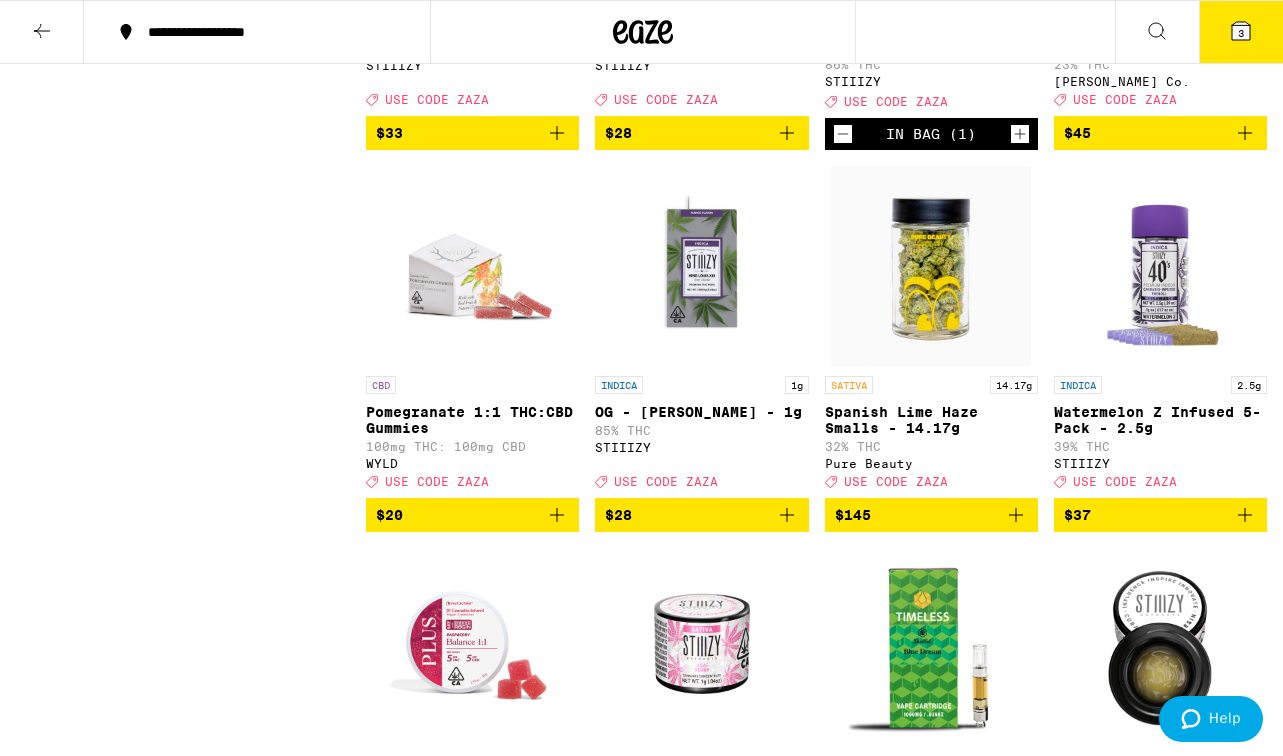 click on "3" at bounding box center (1241, 32) 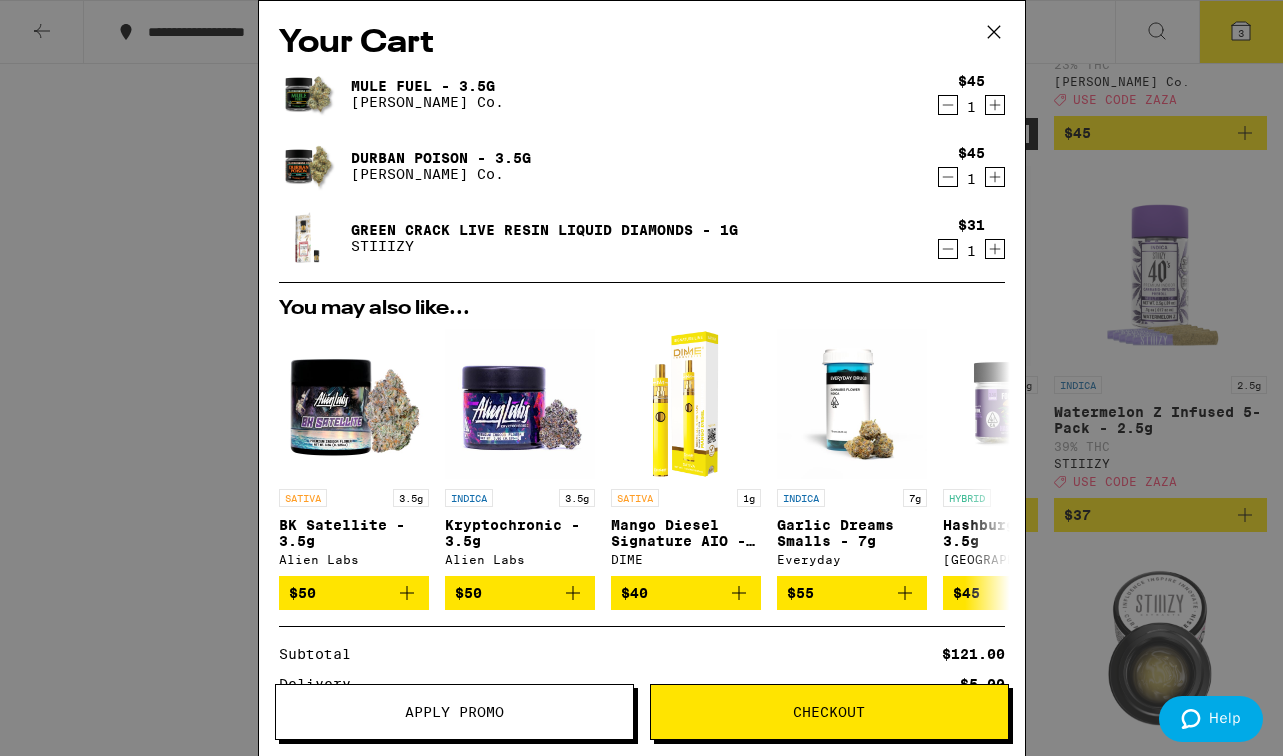 click 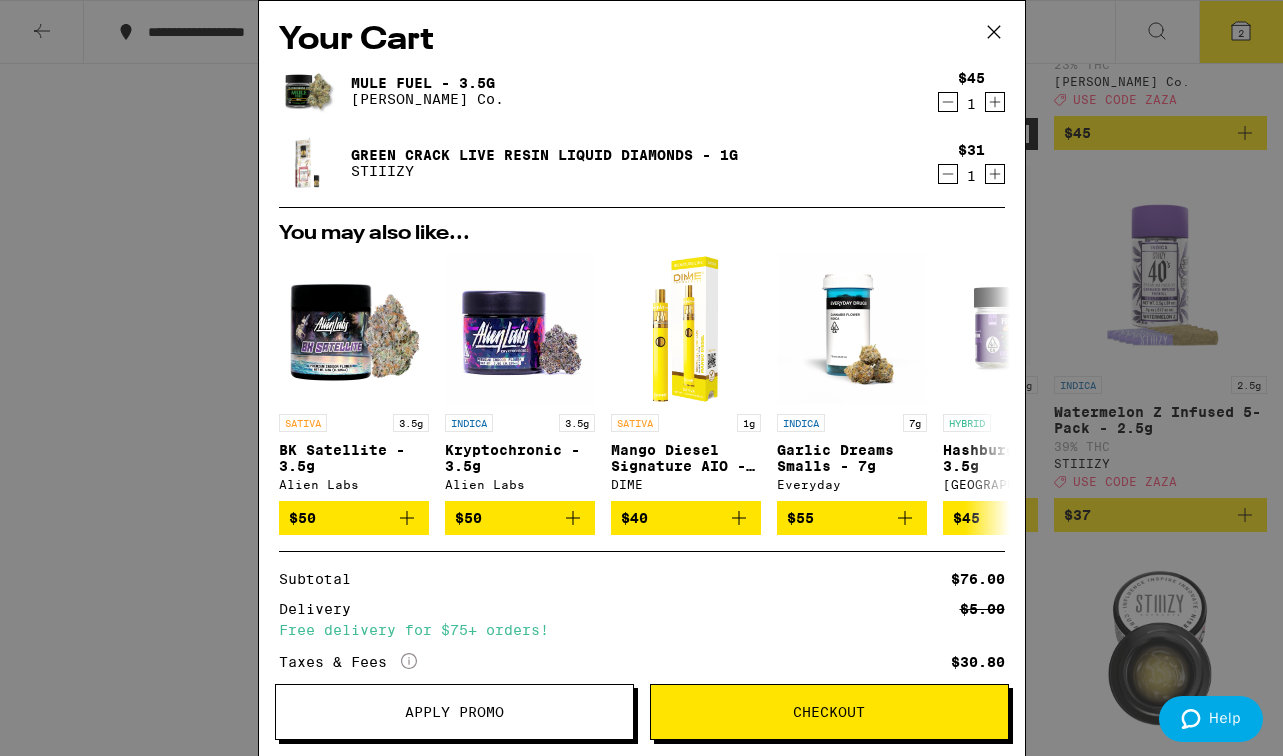scroll, scrollTop: 0, scrollLeft: 0, axis: both 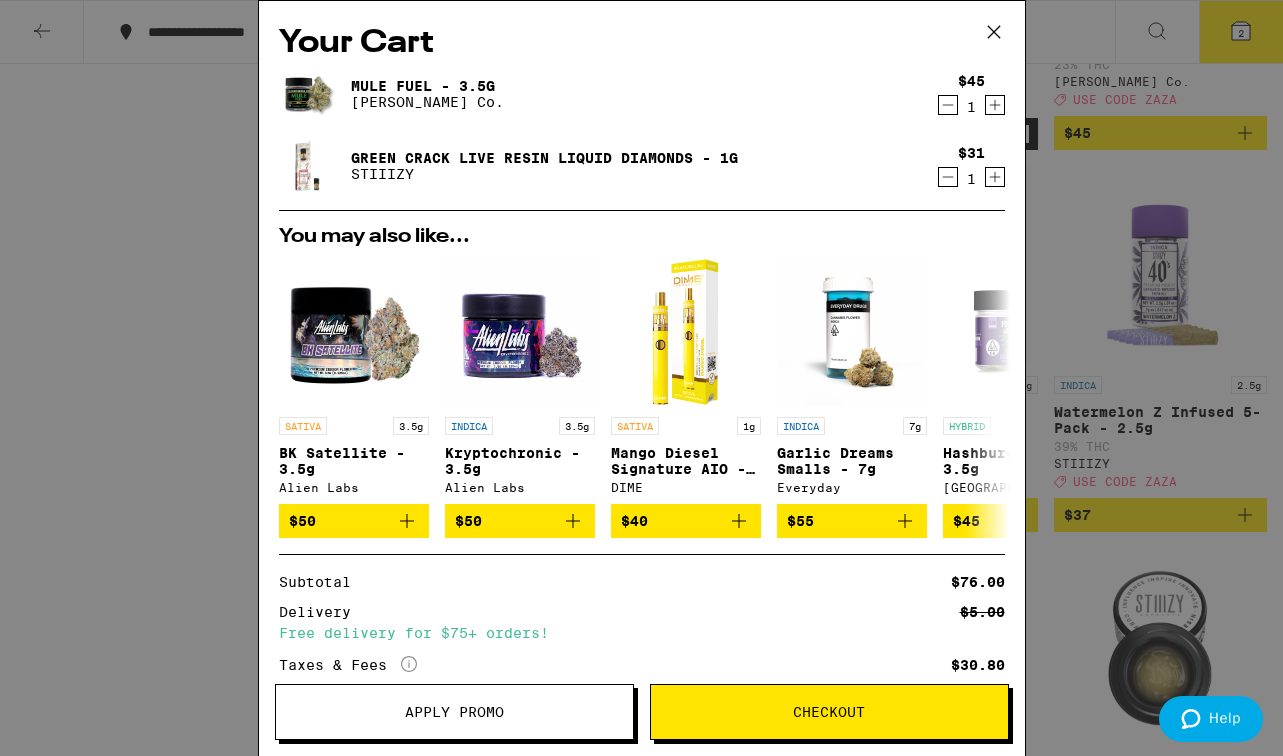 click on "Checkout" at bounding box center (829, 712) 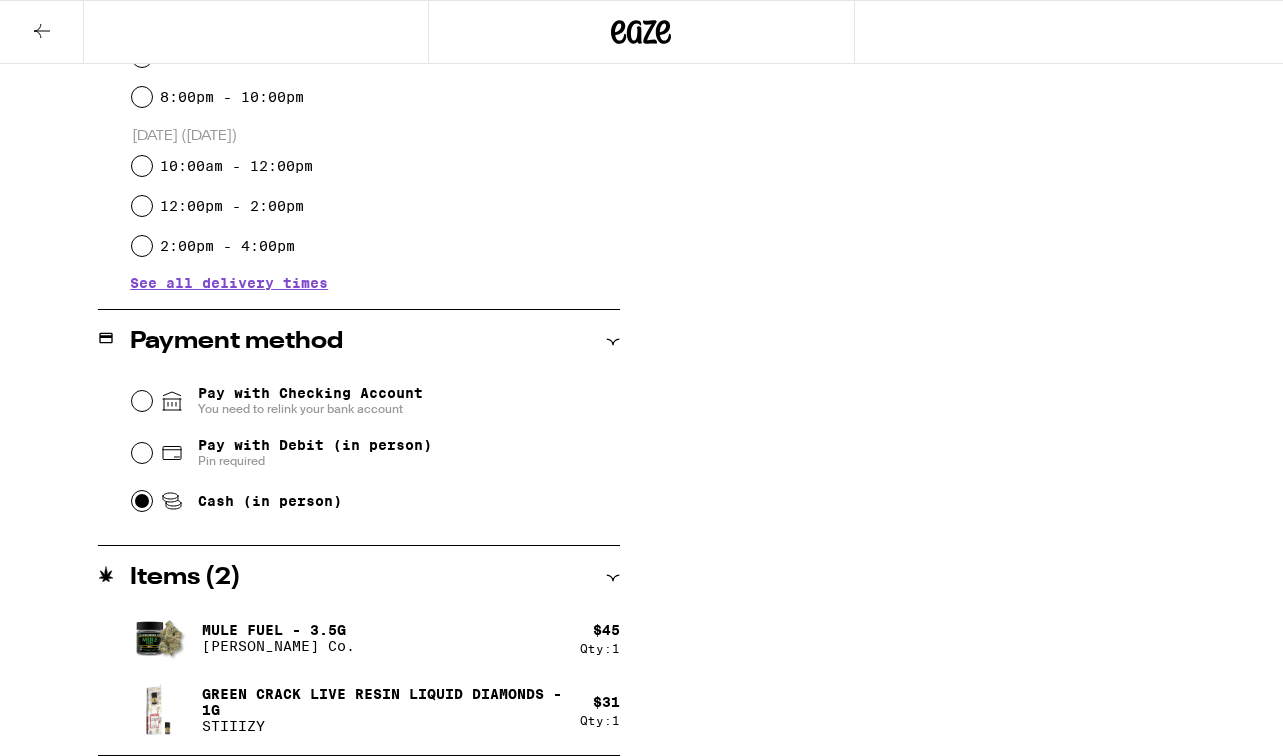 scroll, scrollTop: 0, scrollLeft: 0, axis: both 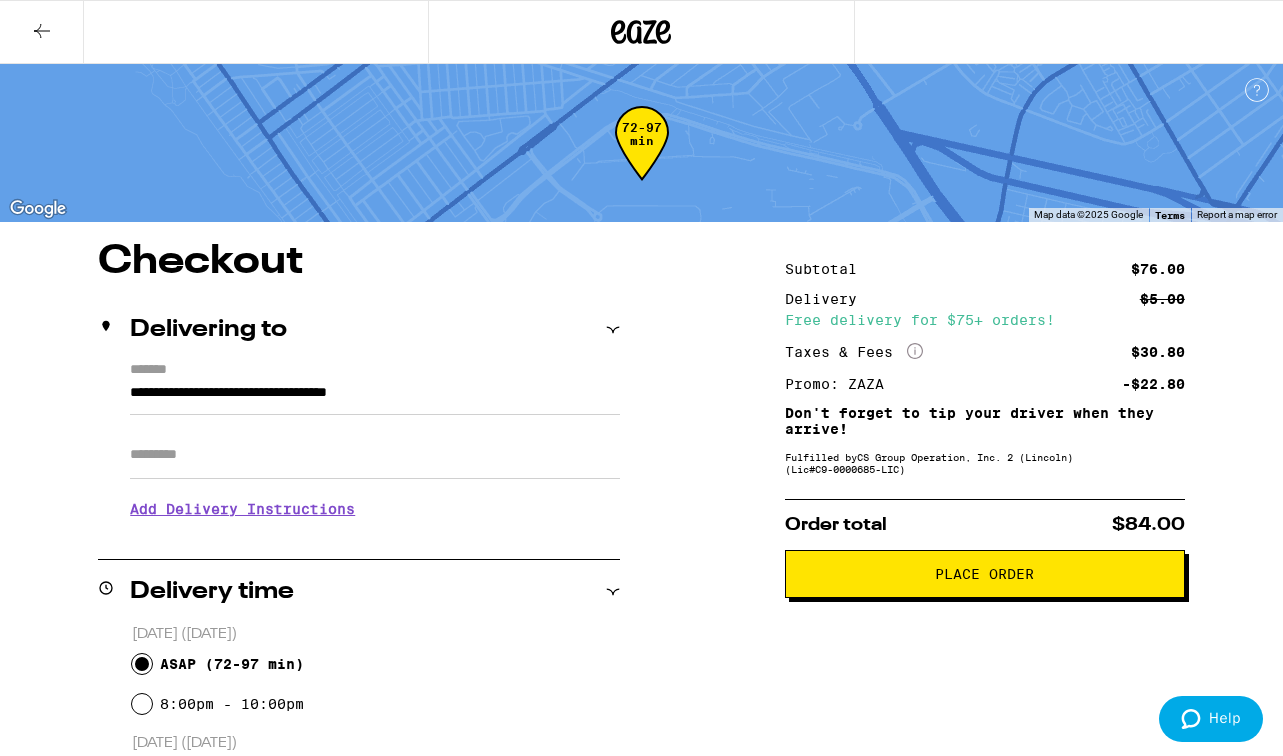 click on "Apt/Suite" at bounding box center (375, 455) 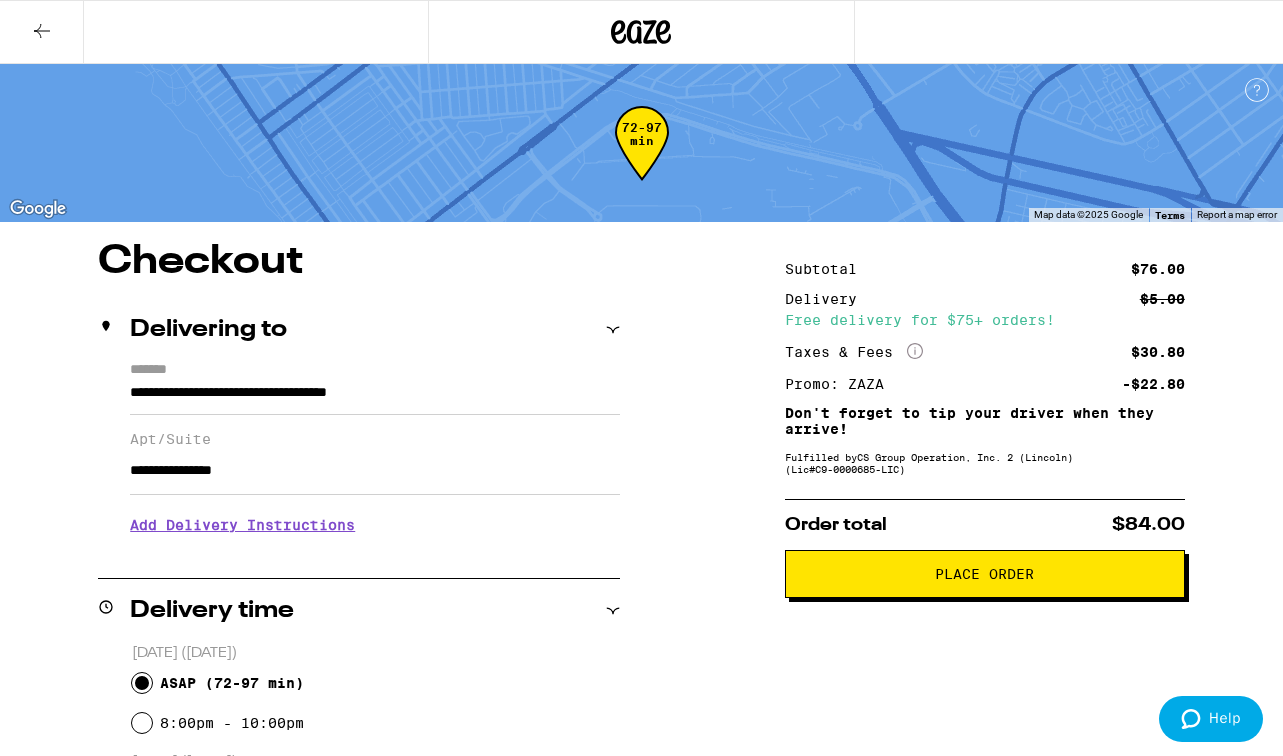 scroll, scrollTop: 103, scrollLeft: 0, axis: vertical 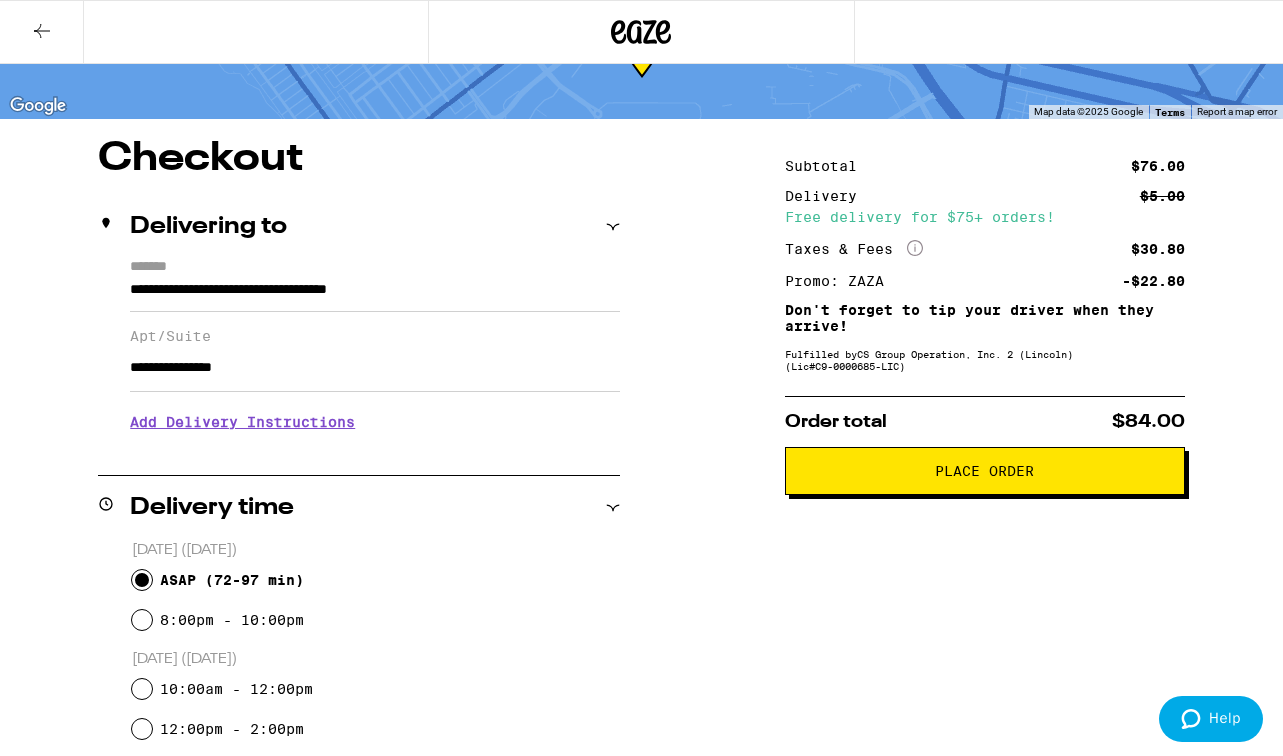 click on "Add Delivery Instructions" at bounding box center [375, 422] 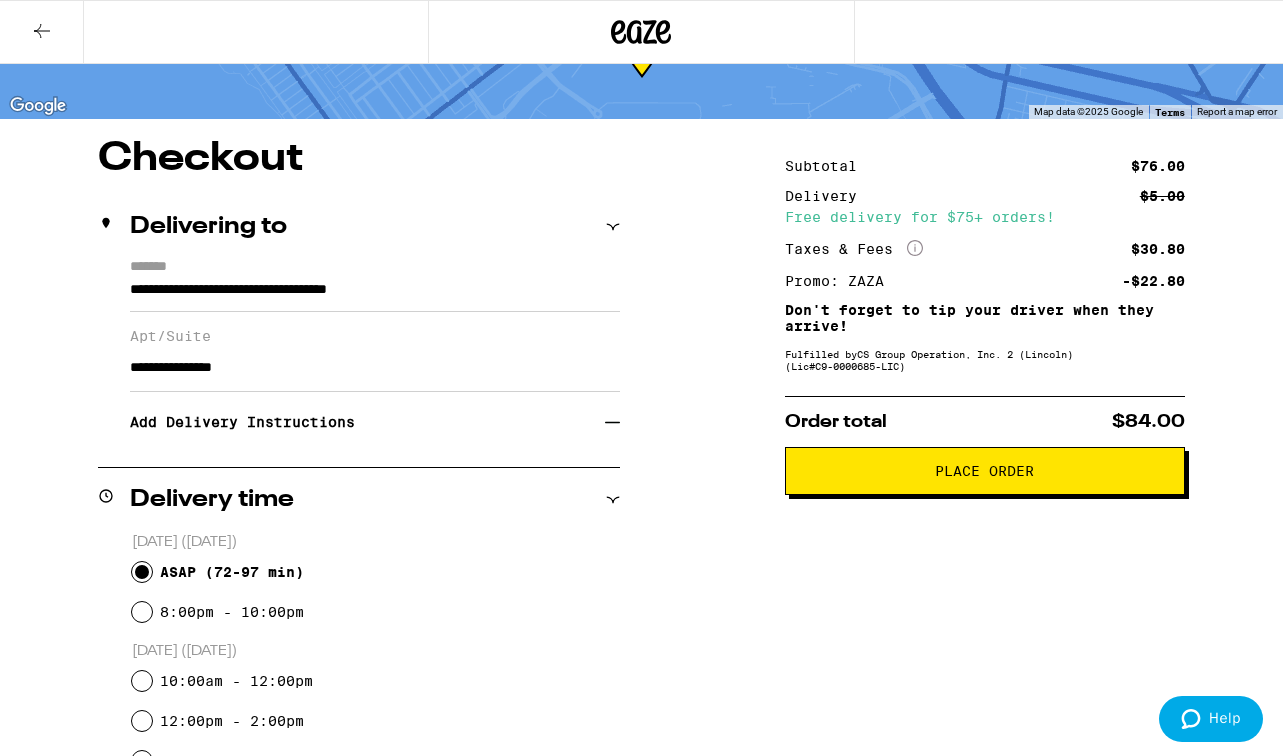 click on "Add Delivery Instructions" at bounding box center [367, 422] 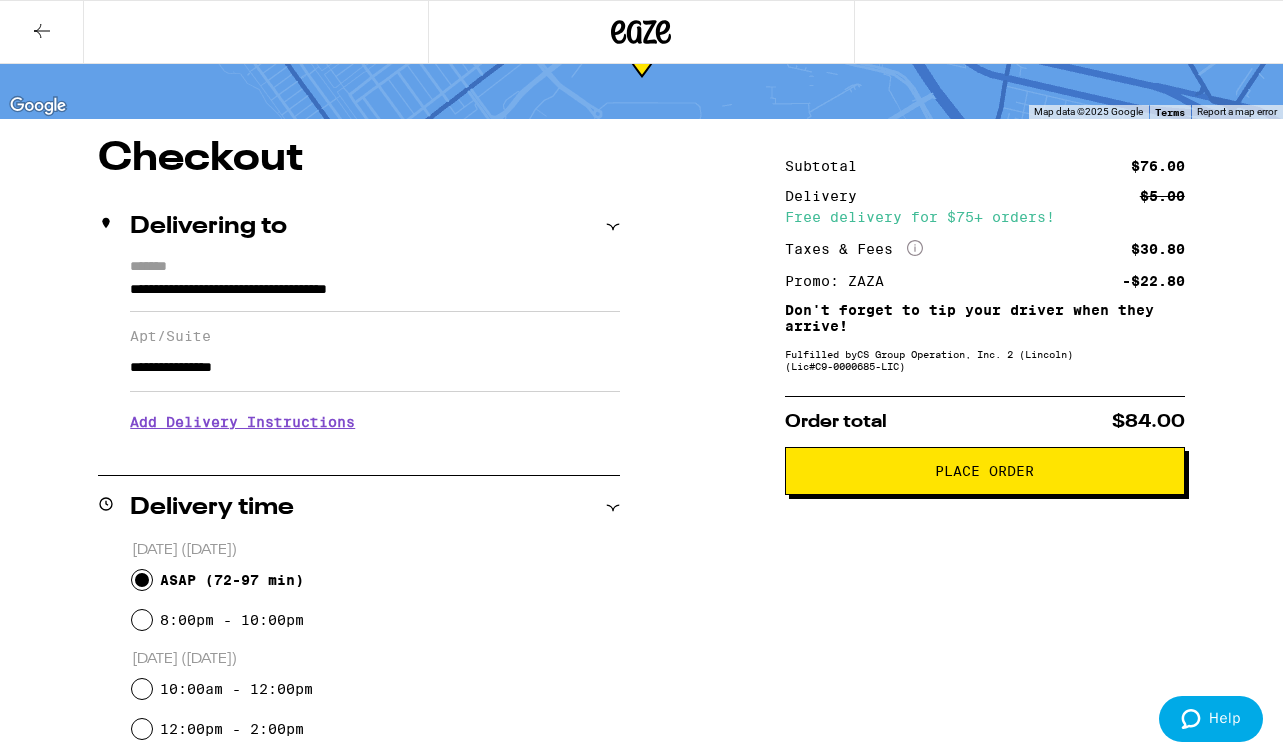 click on "**********" at bounding box center (359, 367) 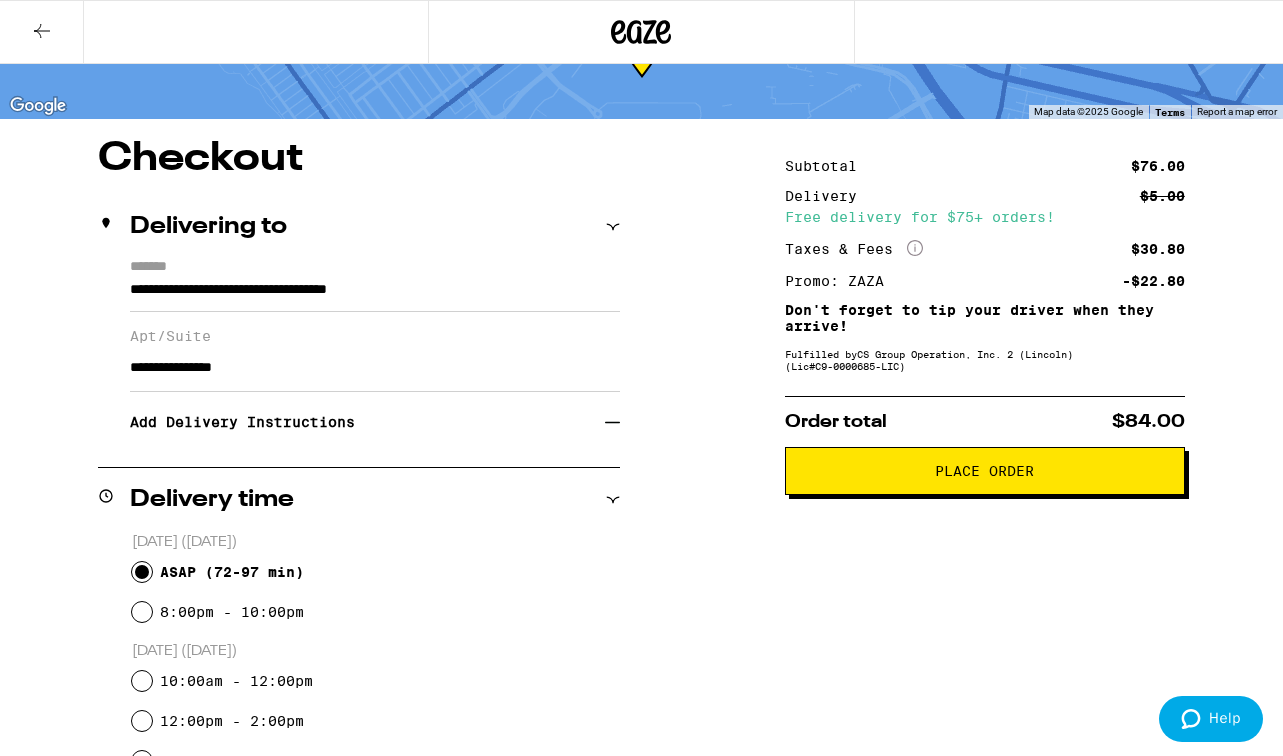 click on "Add Delivery Instructions" at bounding box center (367, 422) 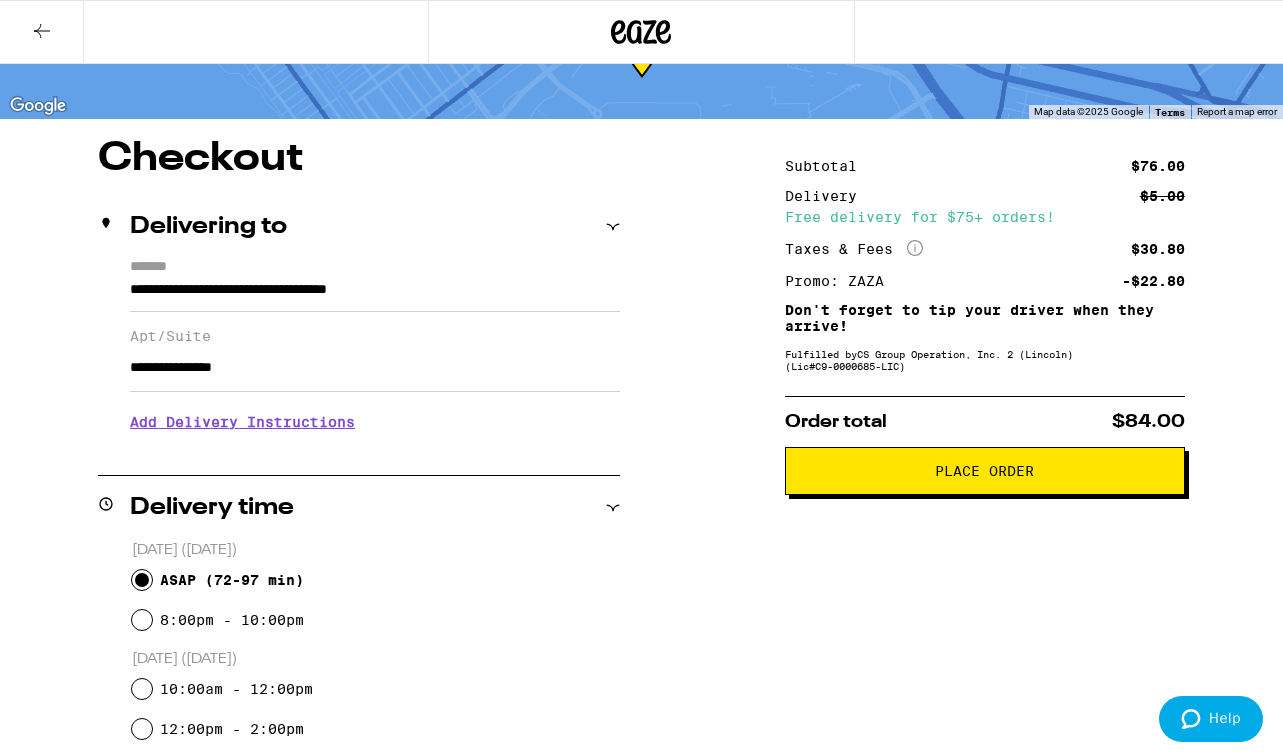 click on "**********" at bounding box center (375, 368) 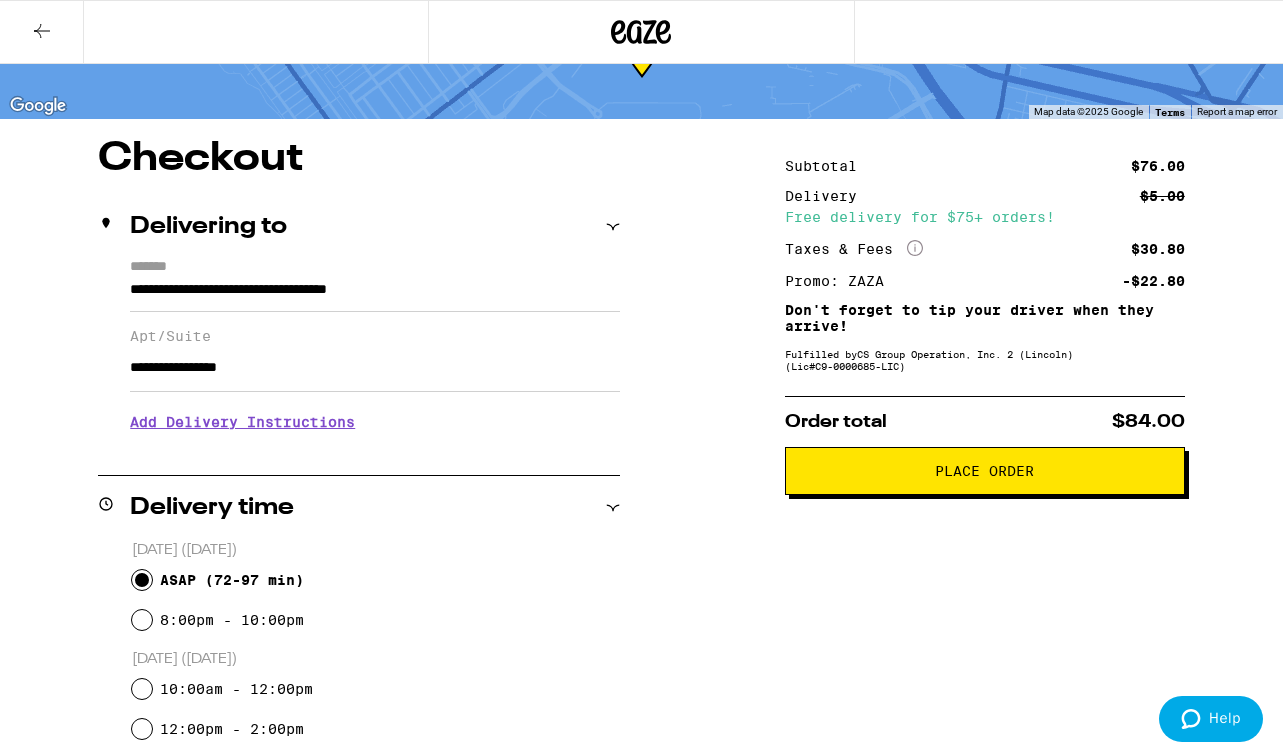 drag, startPoint x: 234, startPoint y: 378, endPoint x: 309, endPoint y: 378, distance: 75 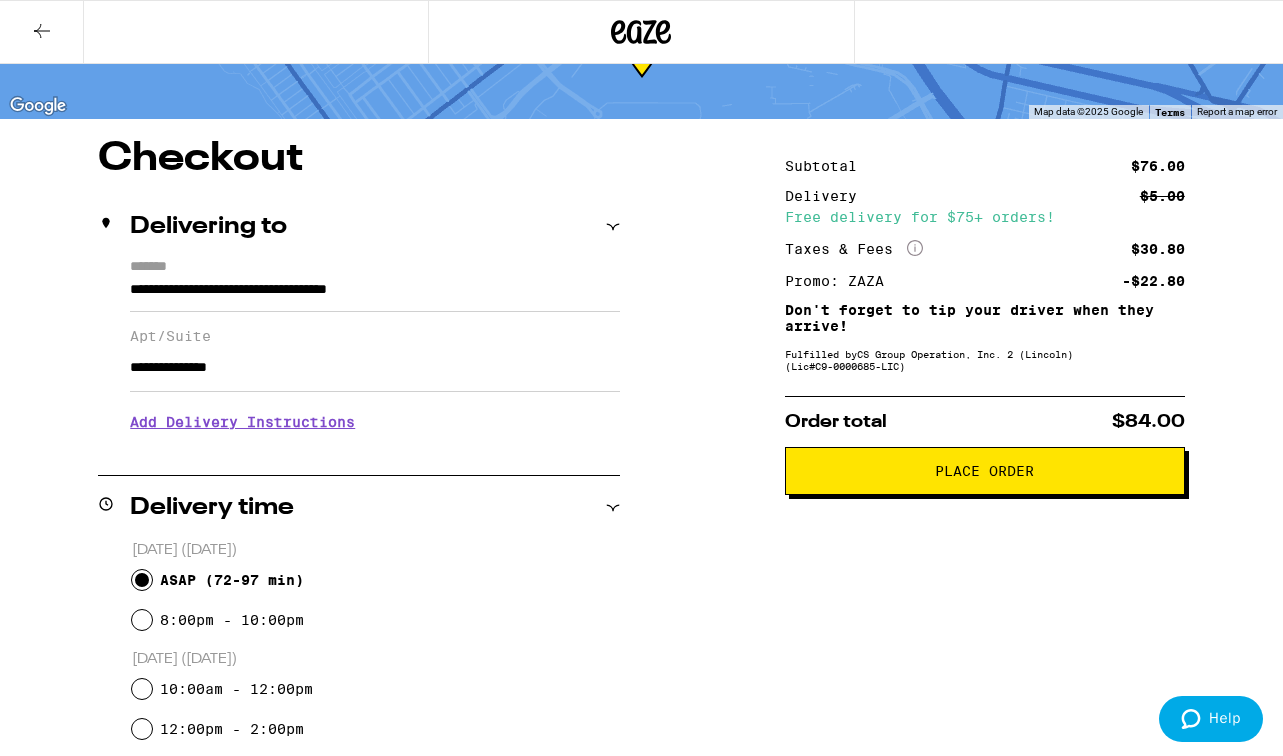 drag, startPoint x: 232, startPoint y: 377, endPoint x: 377, endPoint y: 374, distance: 145.03104 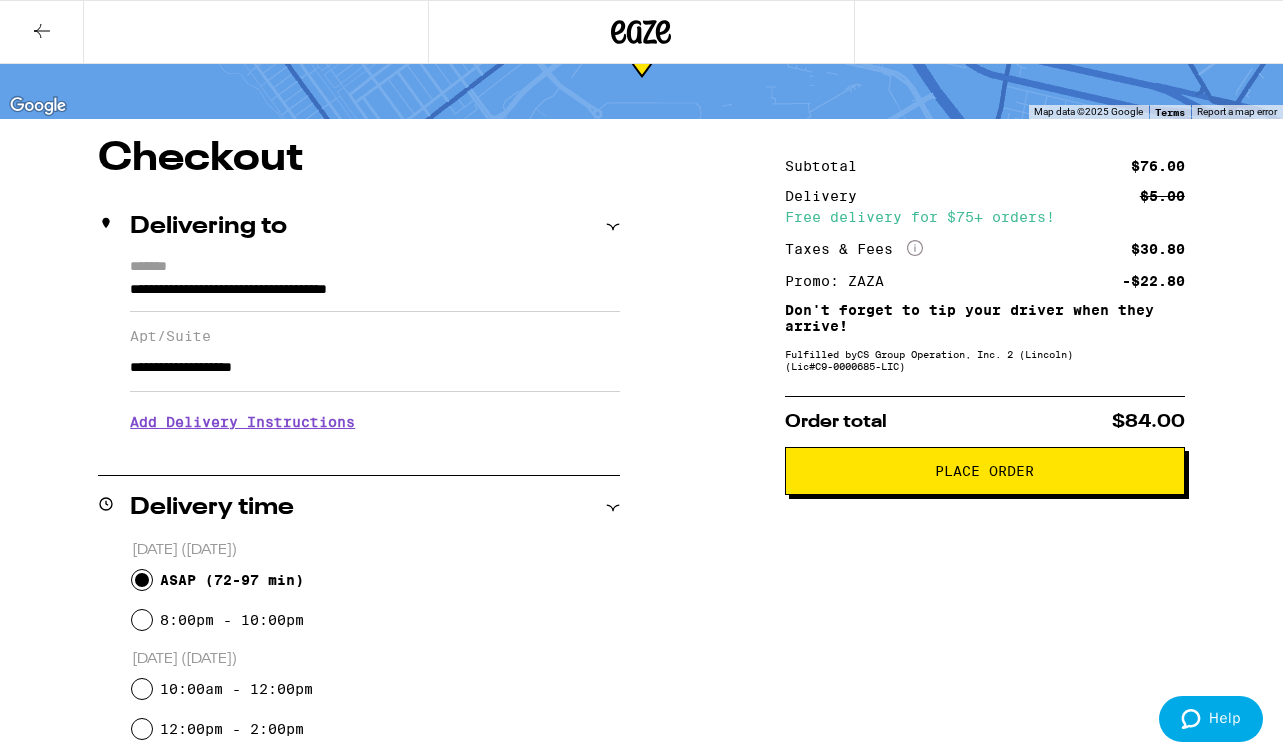 click on "**********" at bounding box center [375, 368] 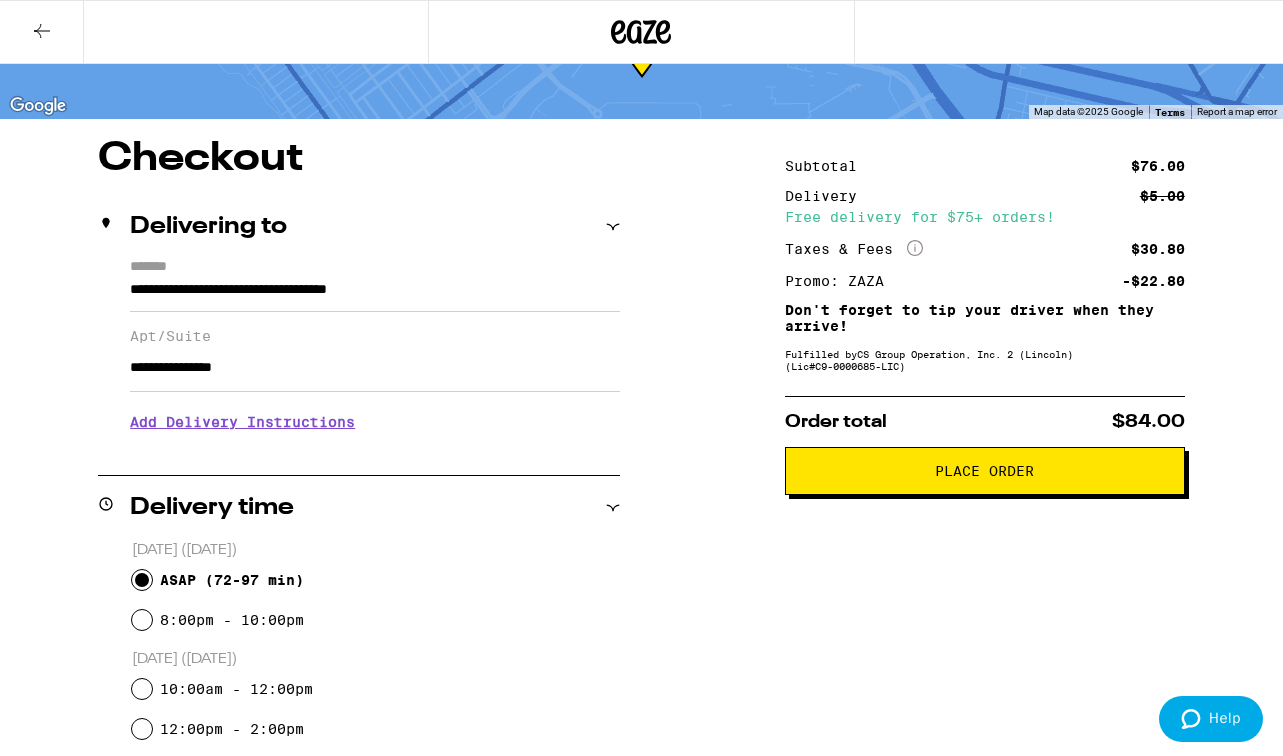 click on "**********" at bounding box center [375, 368] 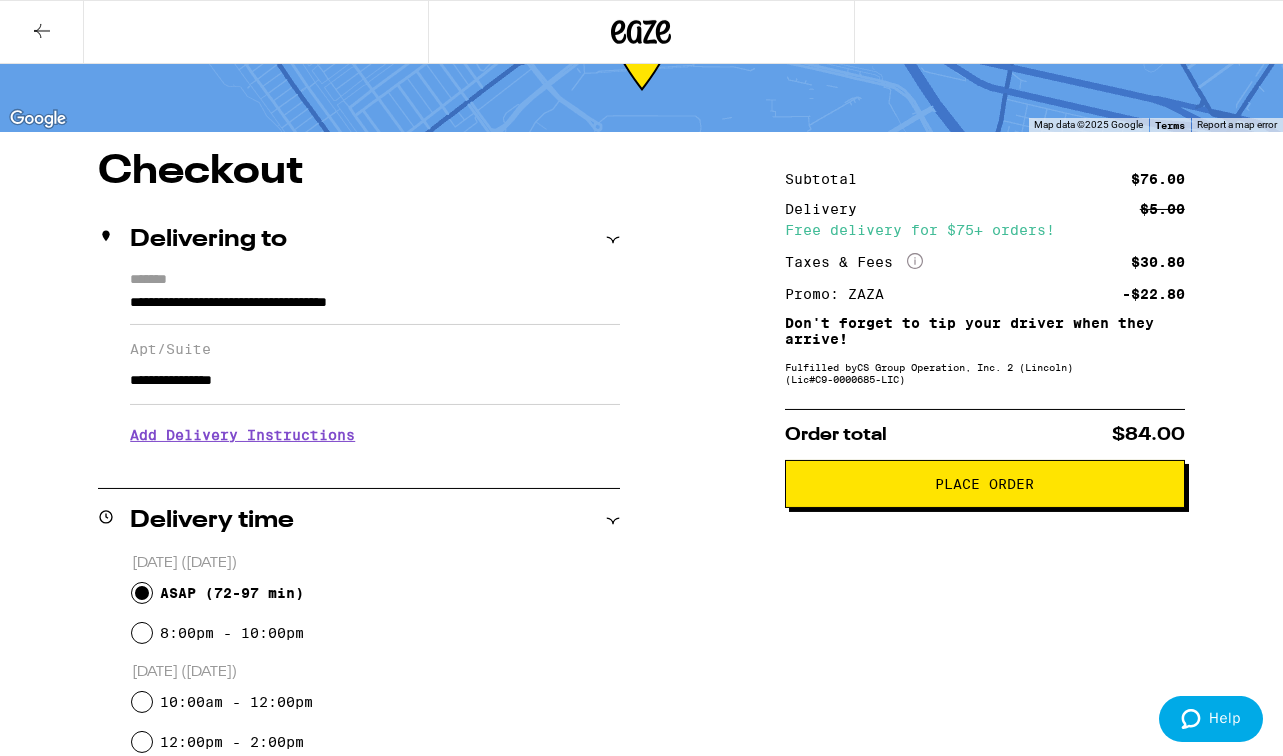 scroll, scrollTop: 81, scrollLeft: 0, axis: vertical 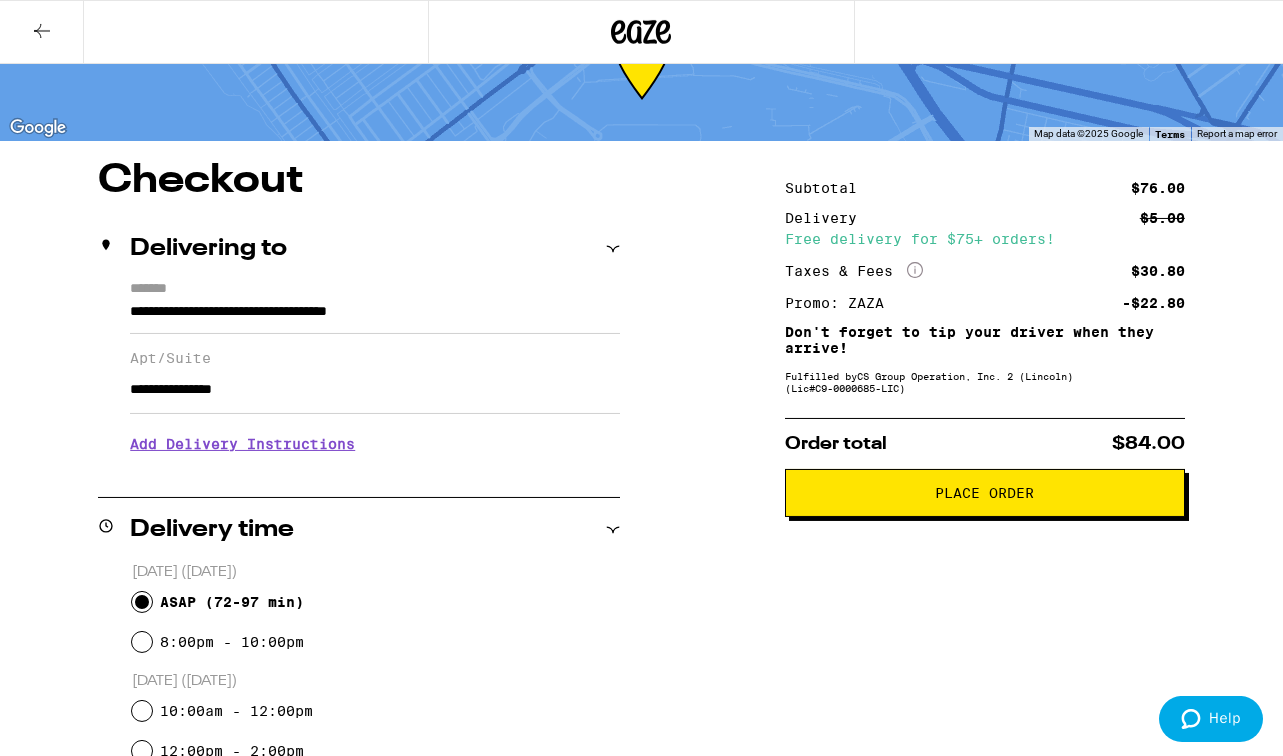 type on "**********" 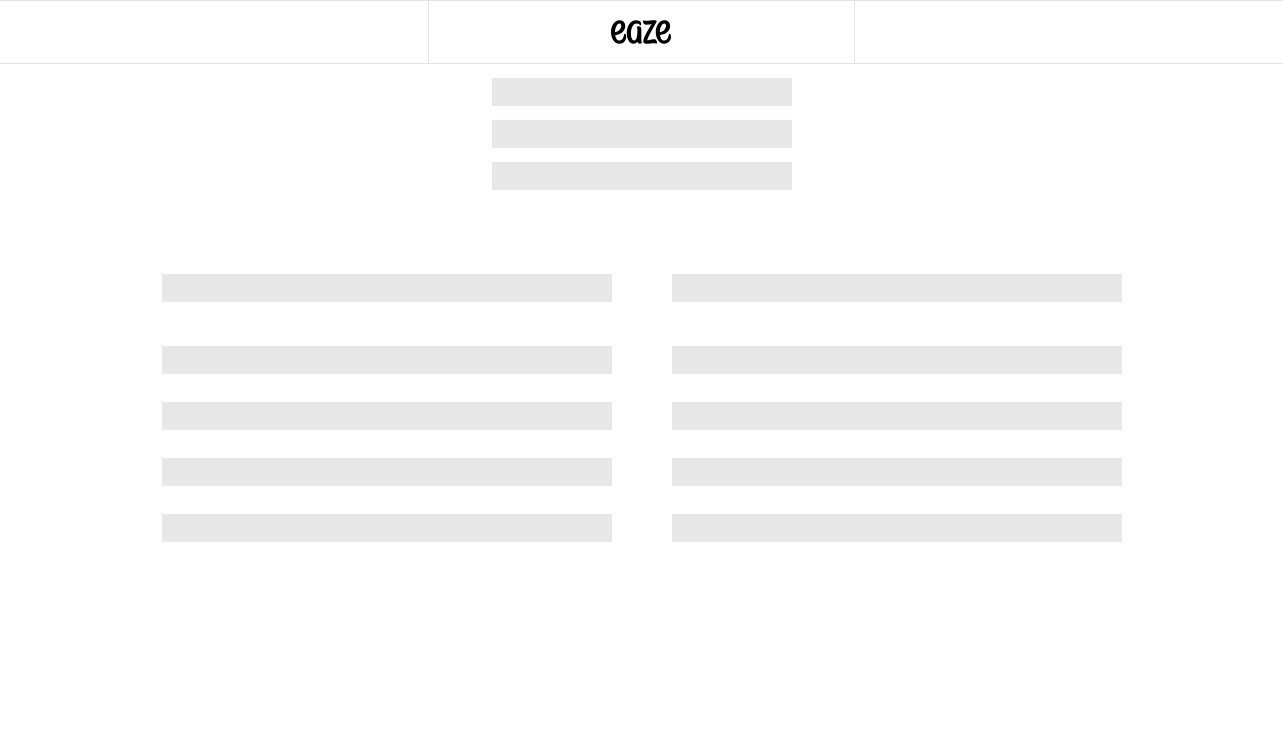 scroll, scrollTop: 0, scrollLeft: 0, axis: both 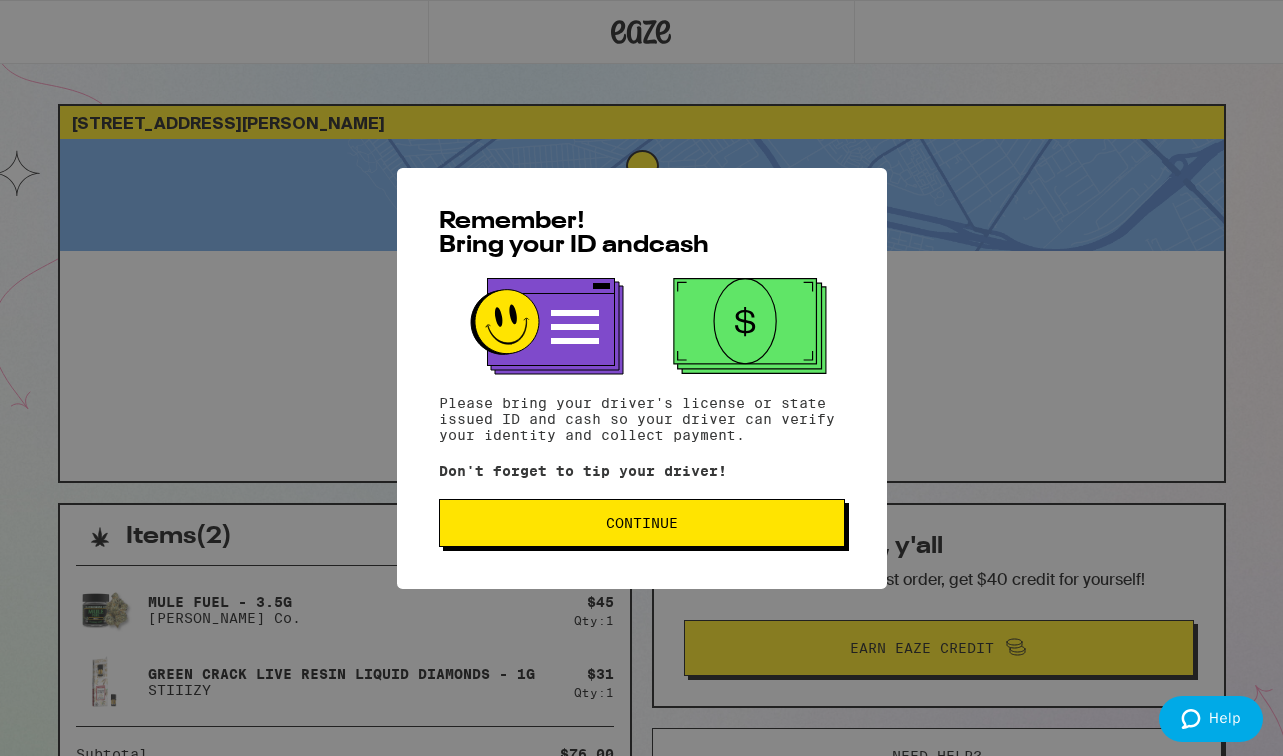 click on "Continue" at bounding box center [642, 523] 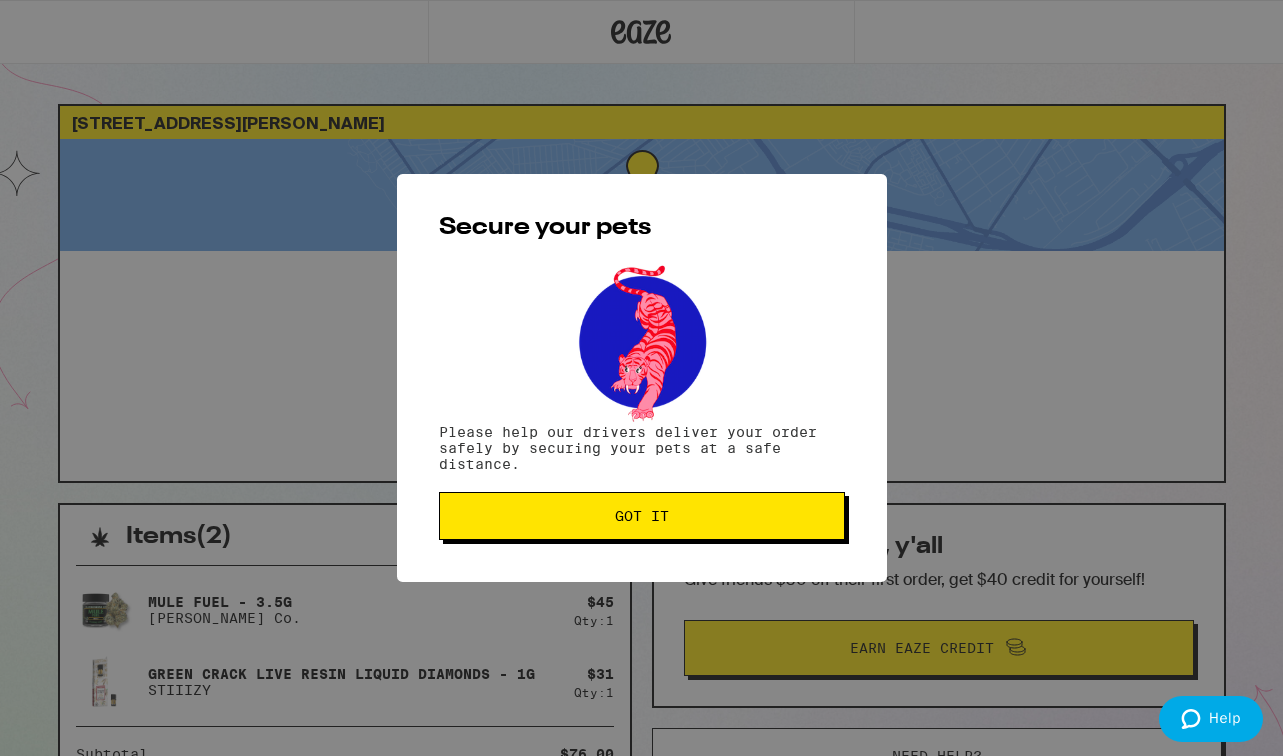 click on "Got it" at bounding box center (642, 516) 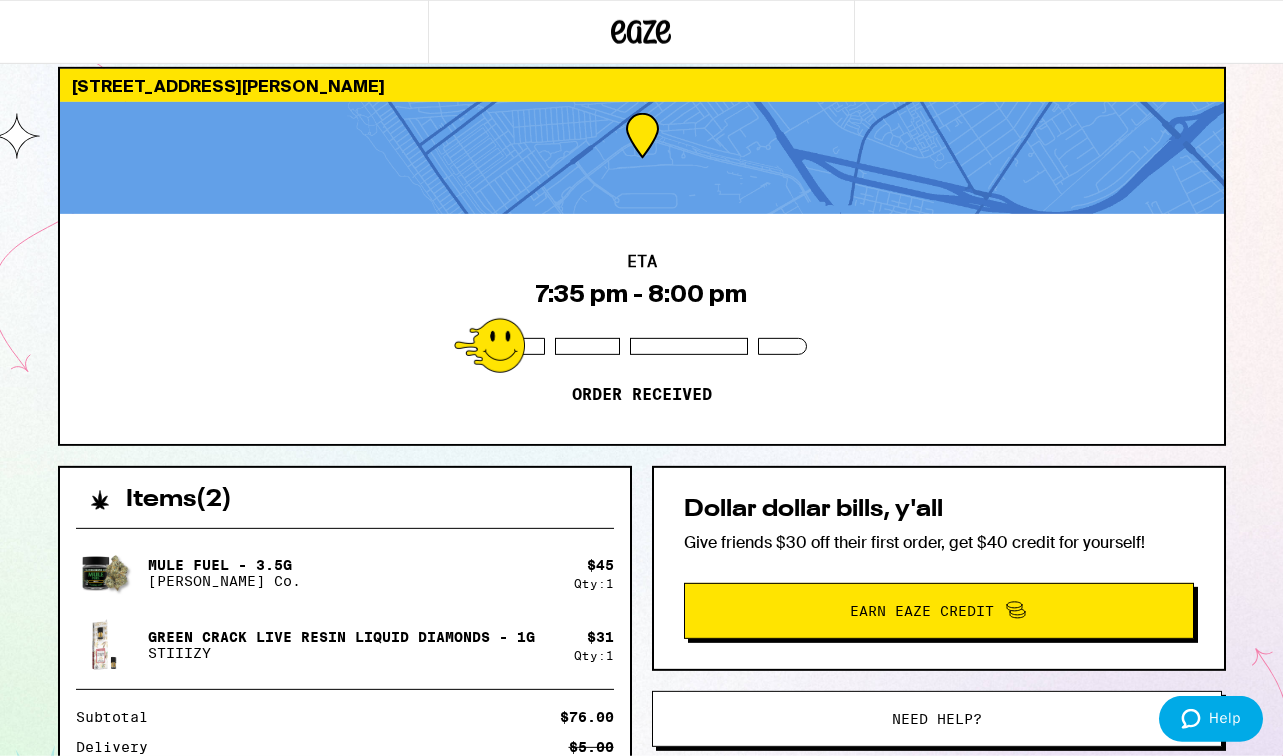 scroll, scrollTop: 35, scrollLeft: 0, axis: vertical 